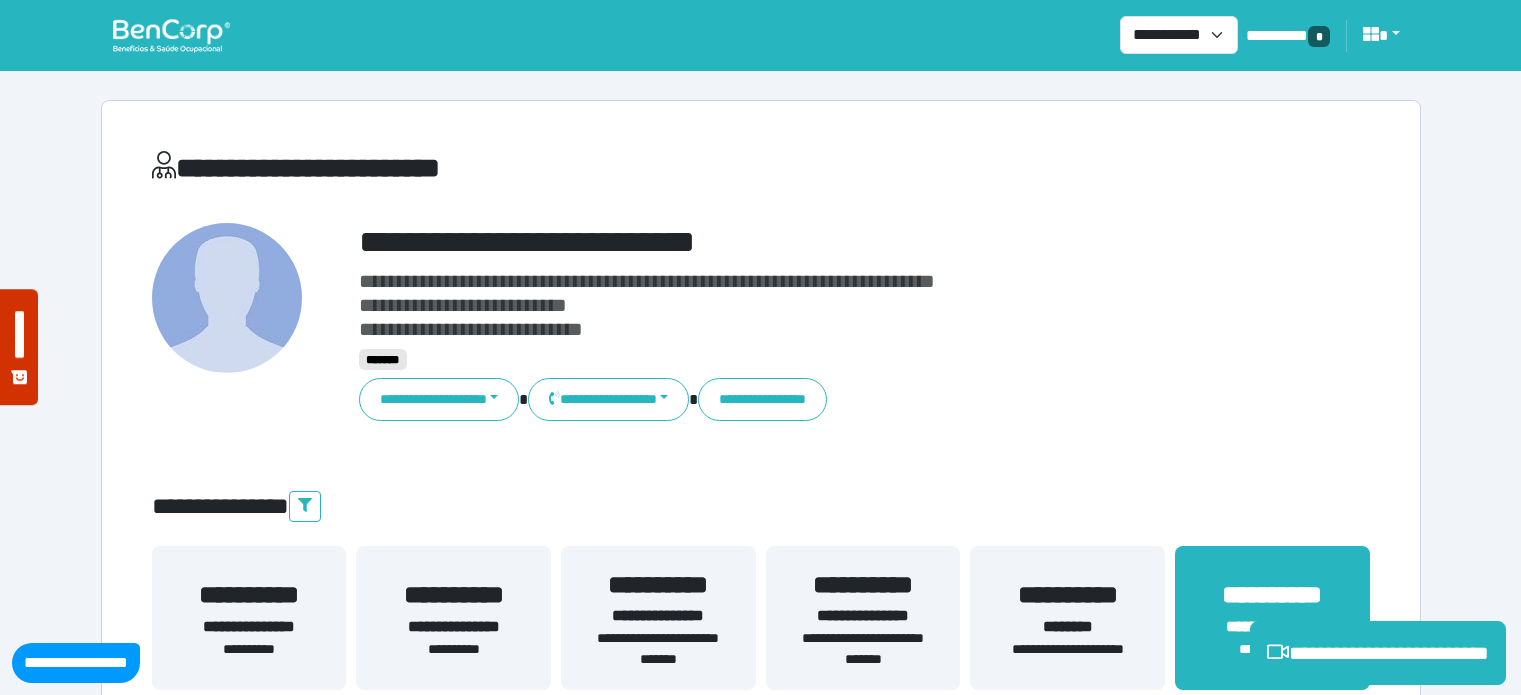 select on "**********" 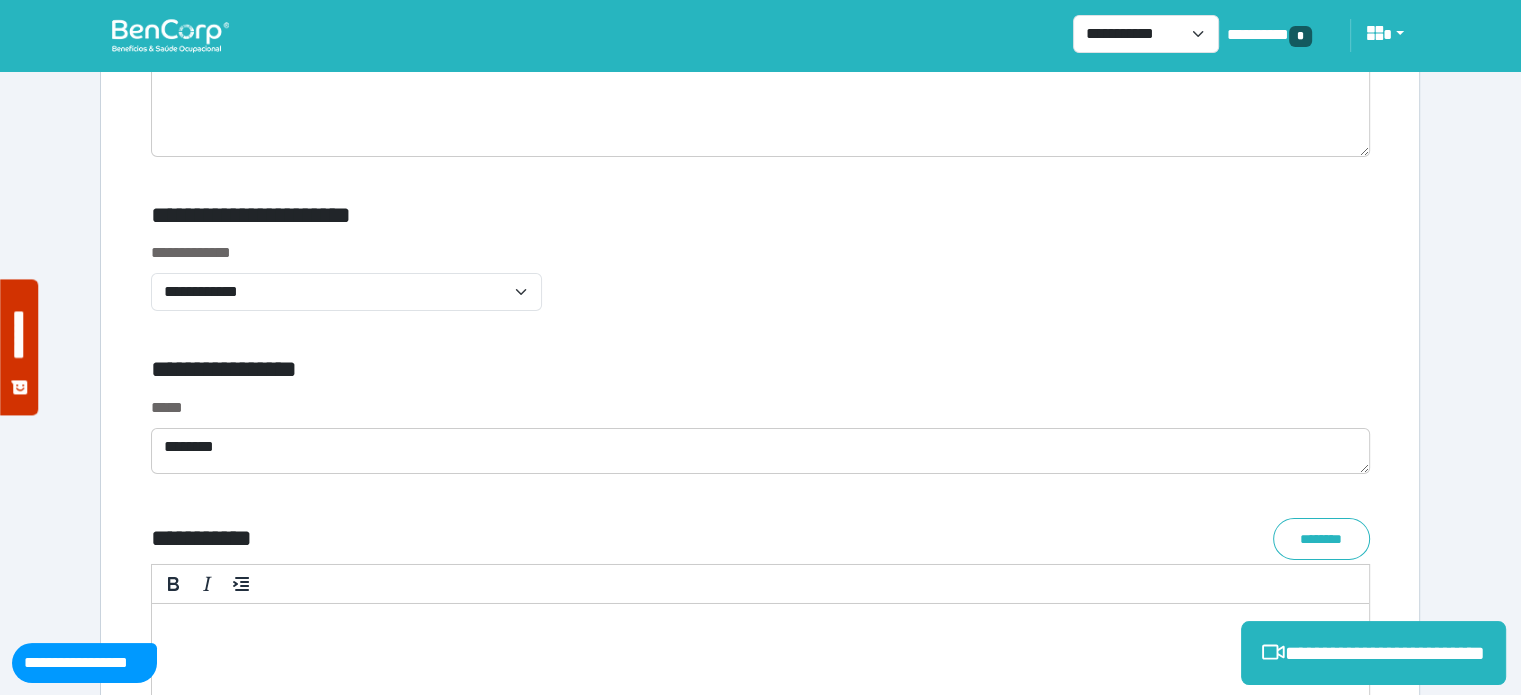 scroll, scrollTop: 0, scrollLeft: 0, axis: both 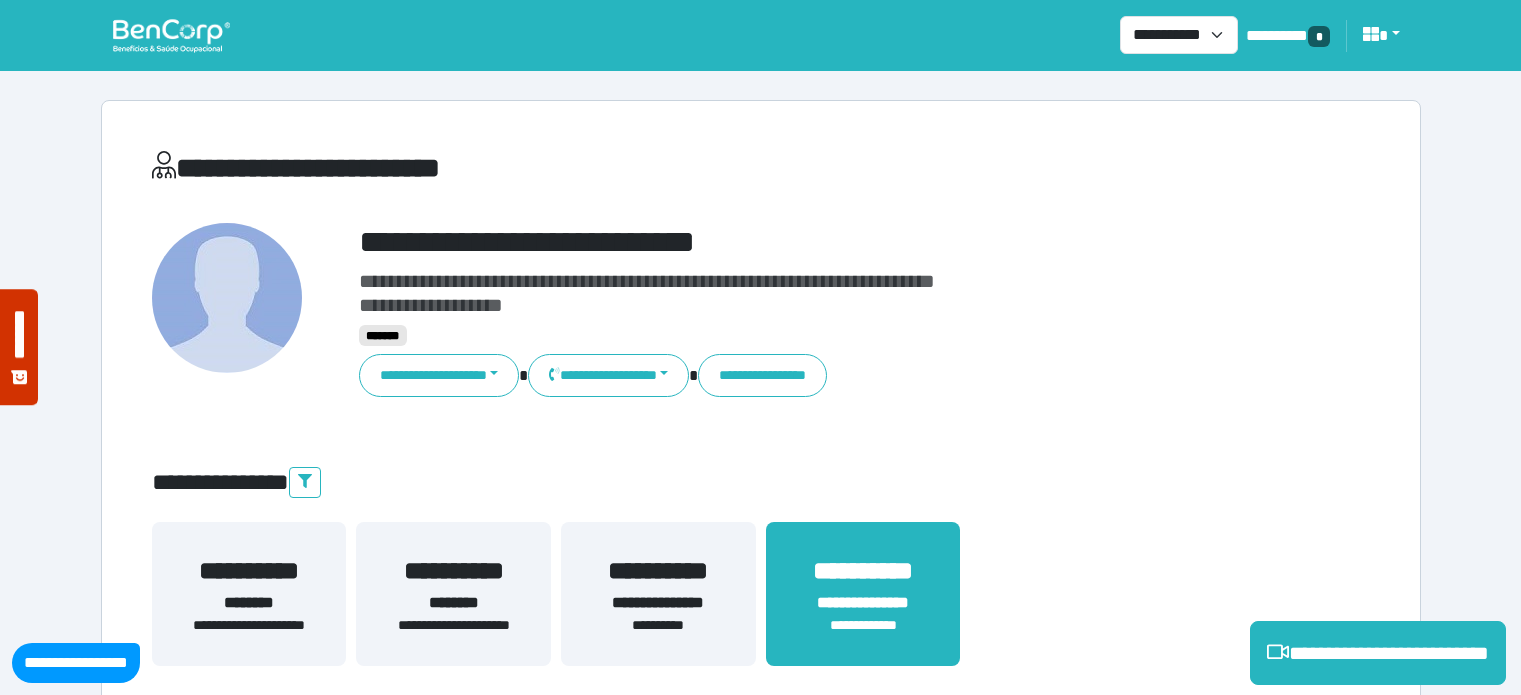 select on "**********" 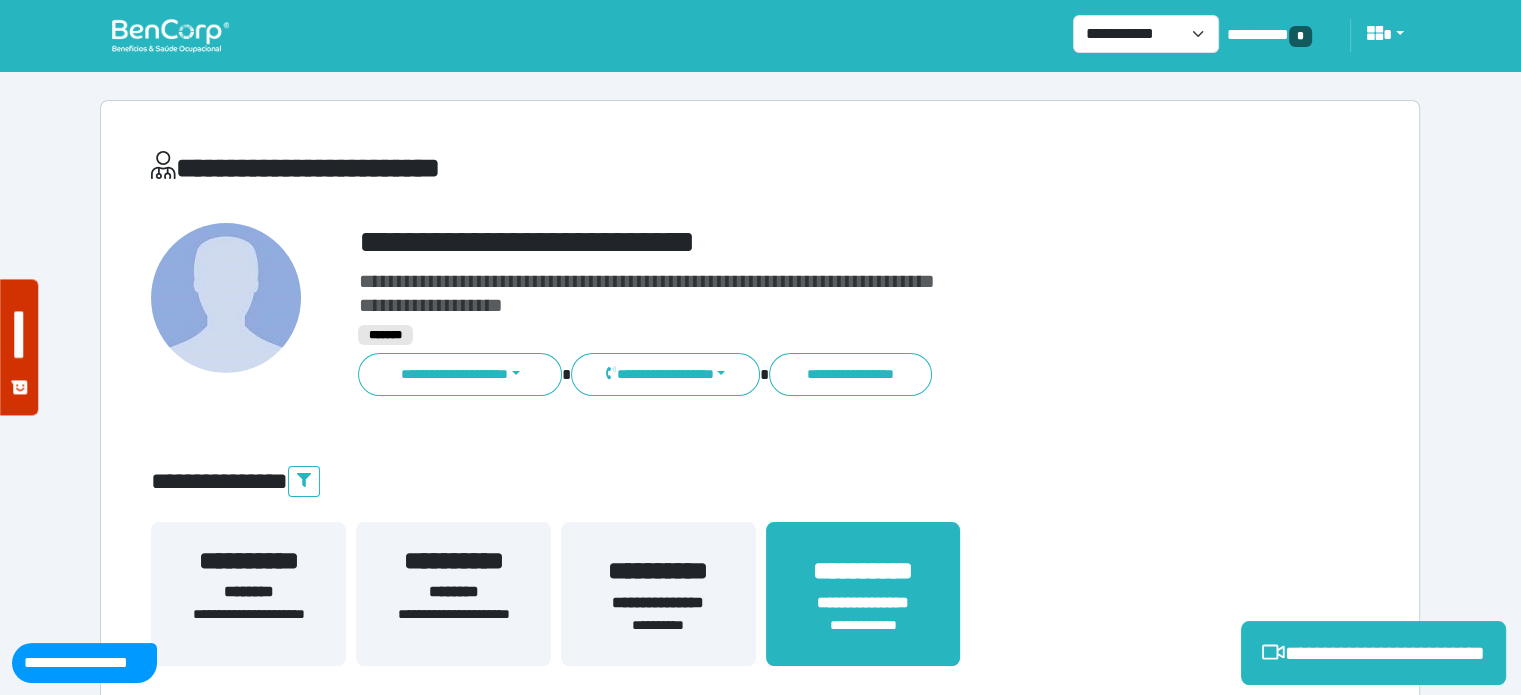 scroll, scrollTop: 0, scrollLeft: 0, axis: both 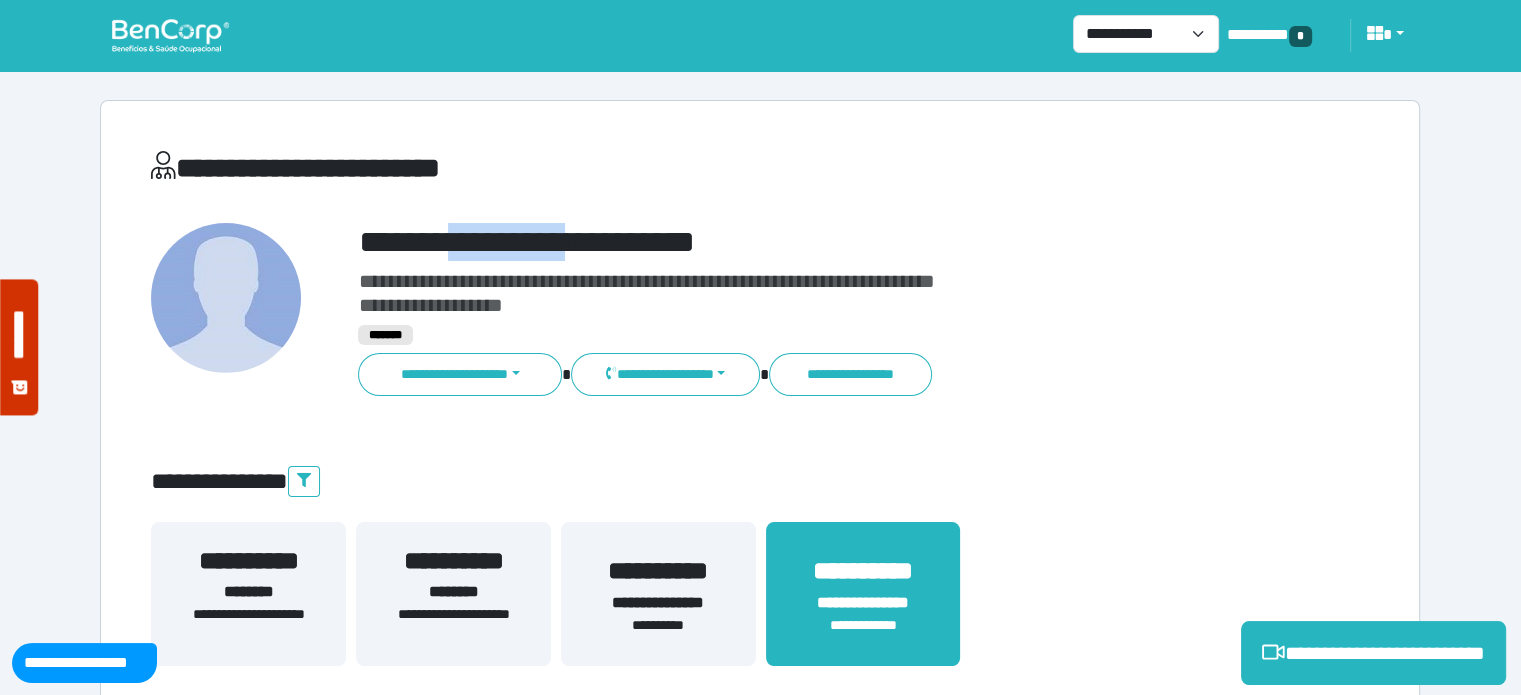 click on "**********" at bounding box center [812, 242] 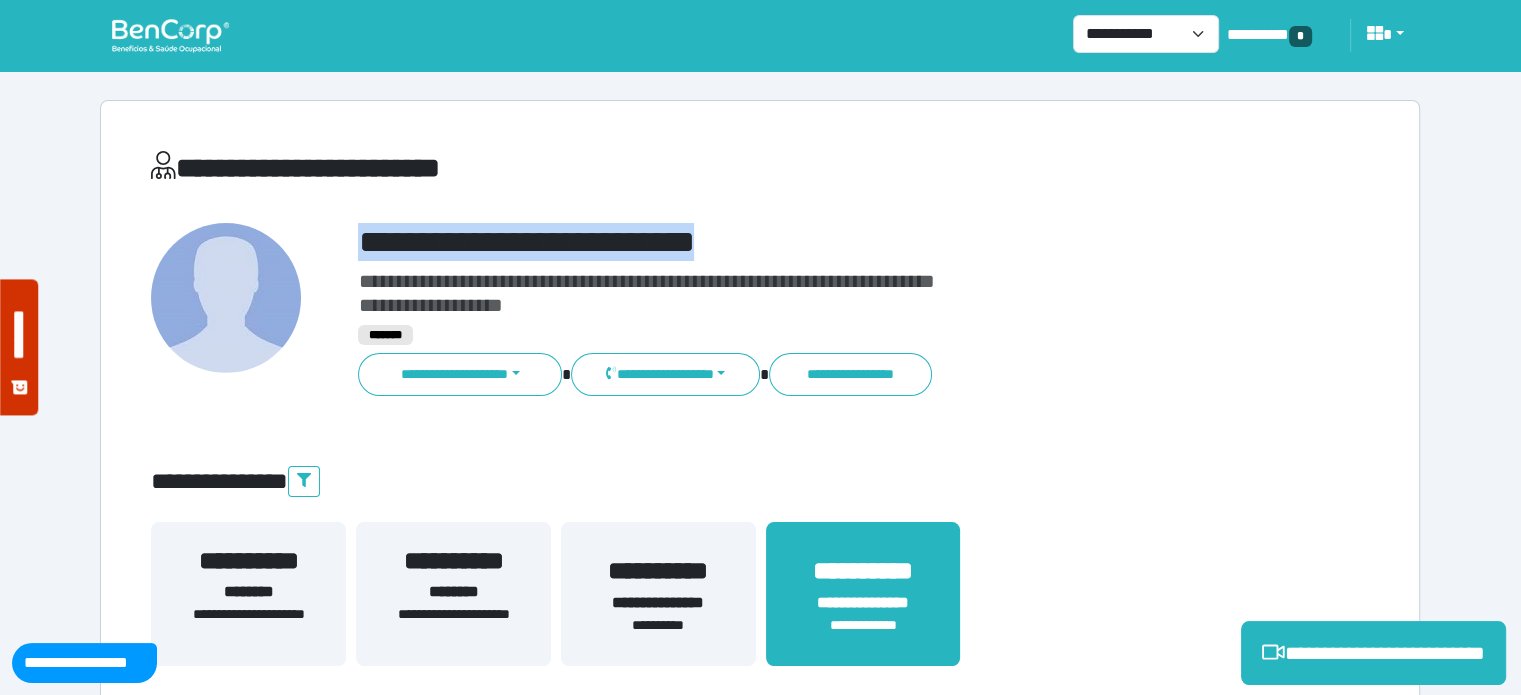 click on "**********" at bounding box center [812, 242] 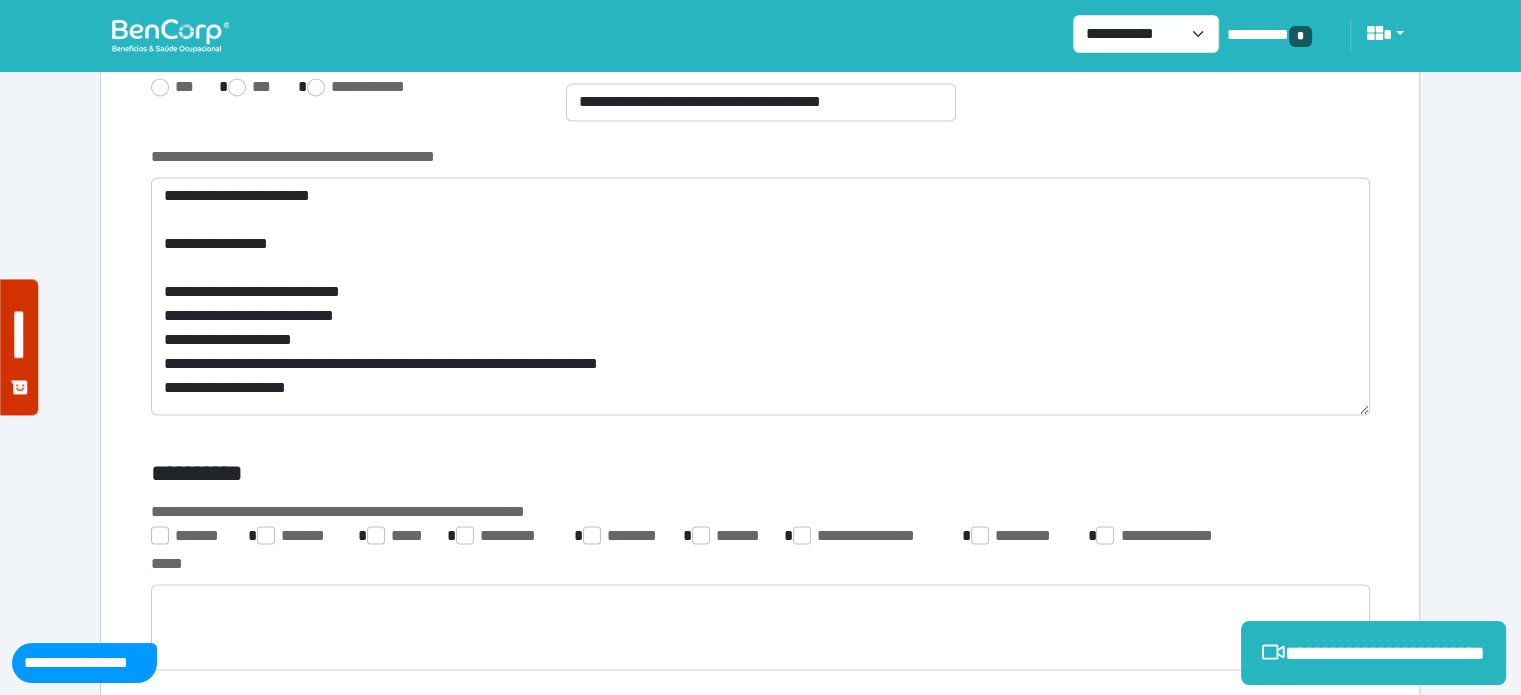 scroll, scrollTop: 2932, scrollLeft: 0, axis: vertical 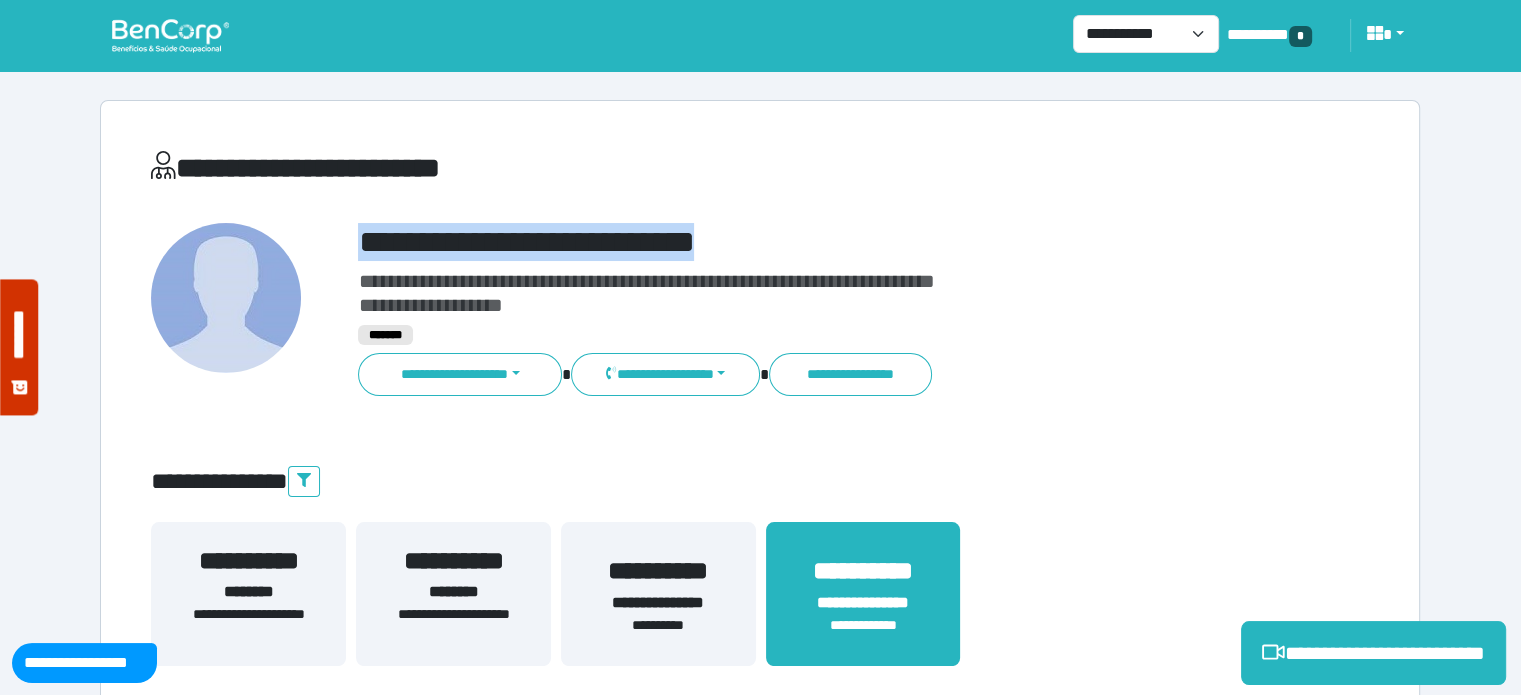 copy on "**********" 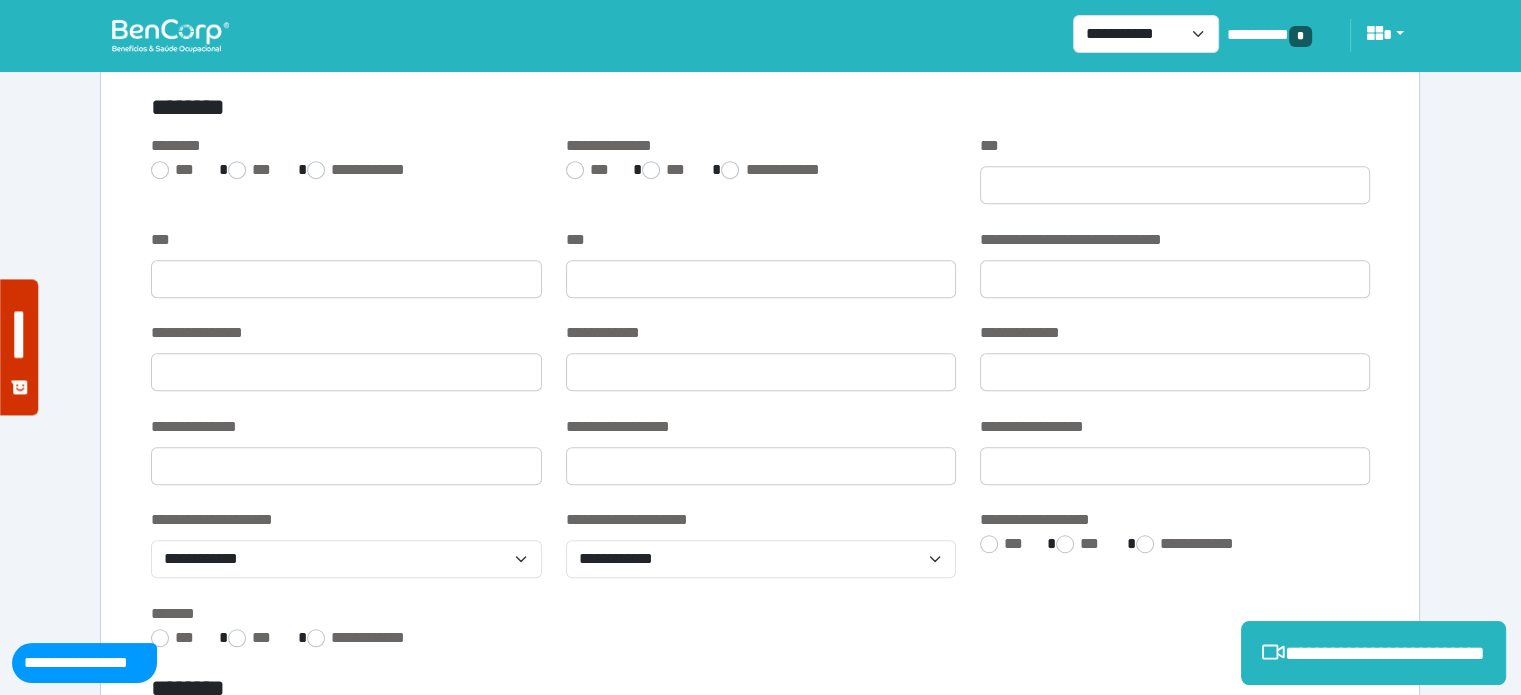 scroll, scrollTop: 1412, scrollLeft: 0, axis: vertical 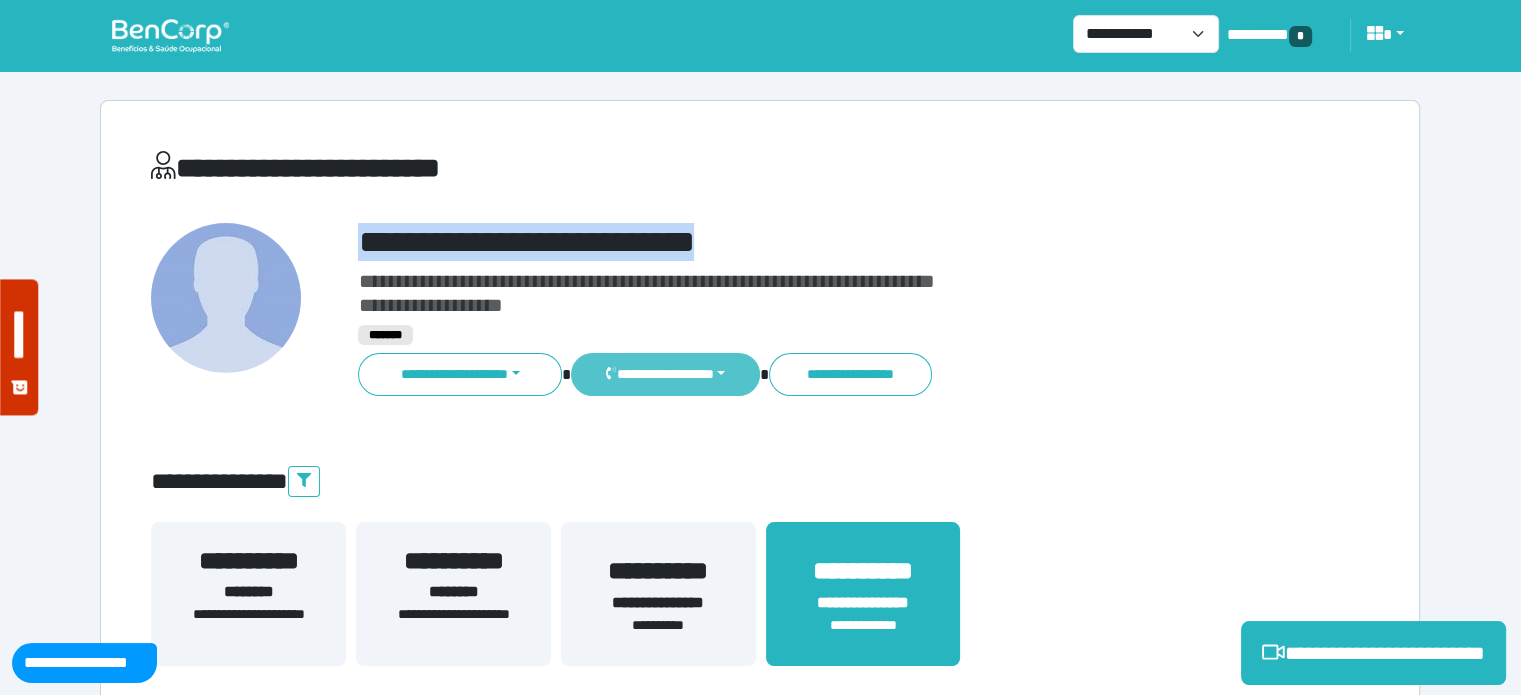 click on "**********" at bounding box center (665, 374) 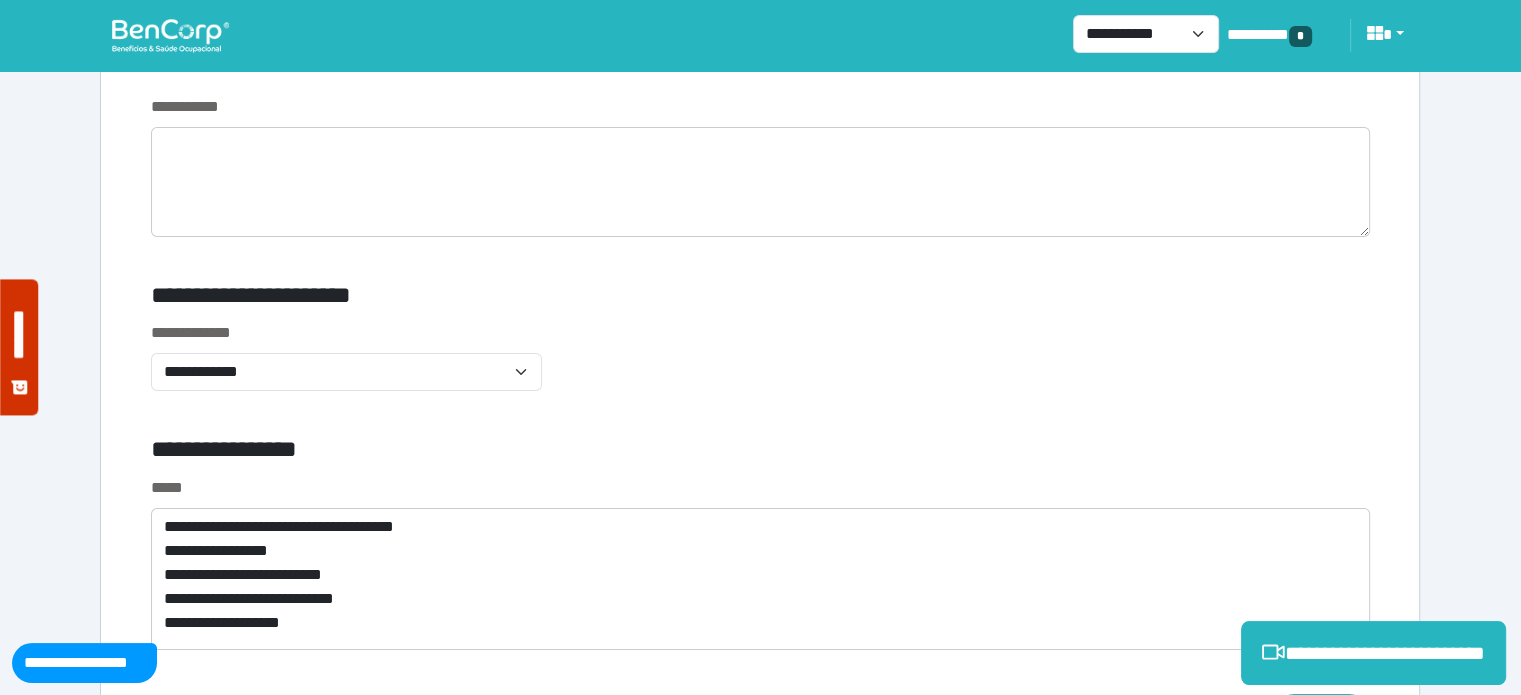 scroll, scrollTop: 6877, scrollLeft: 0, axis: vertical 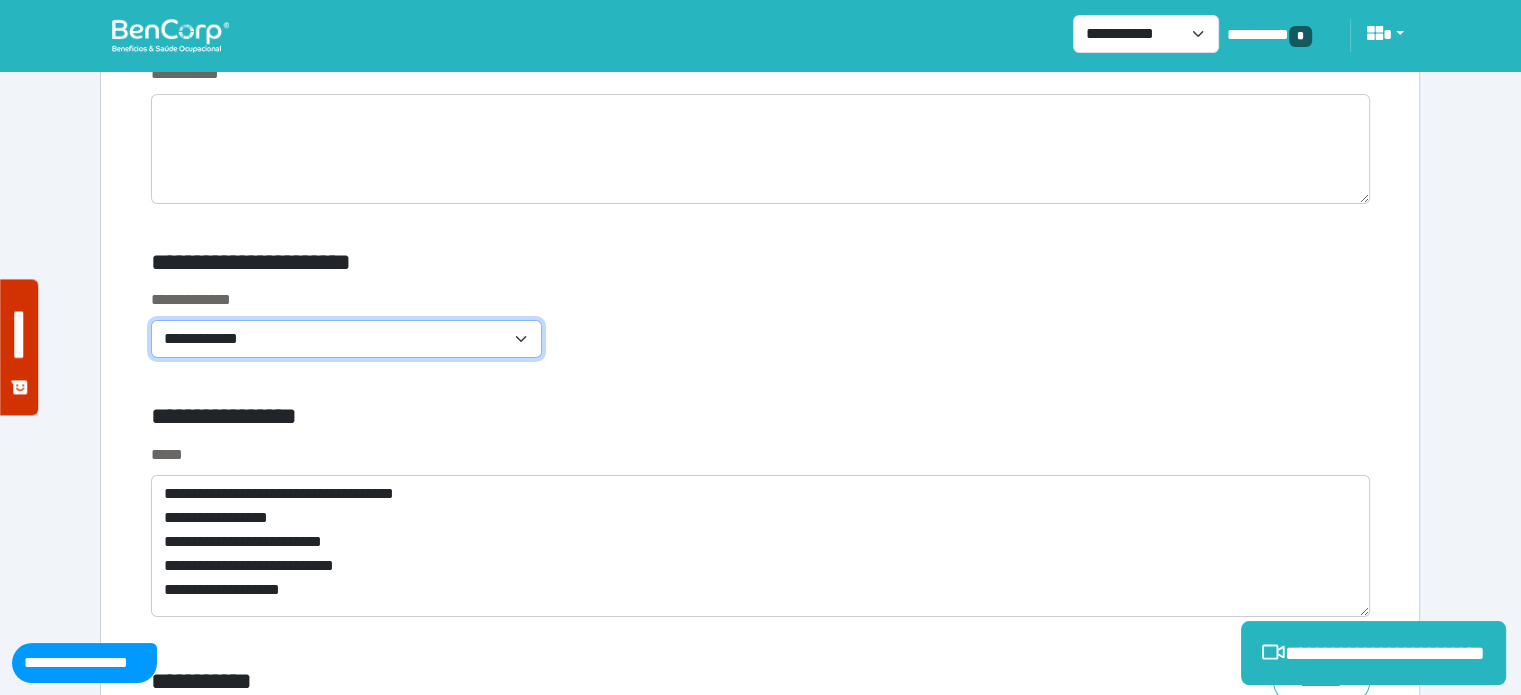 click on "**********" 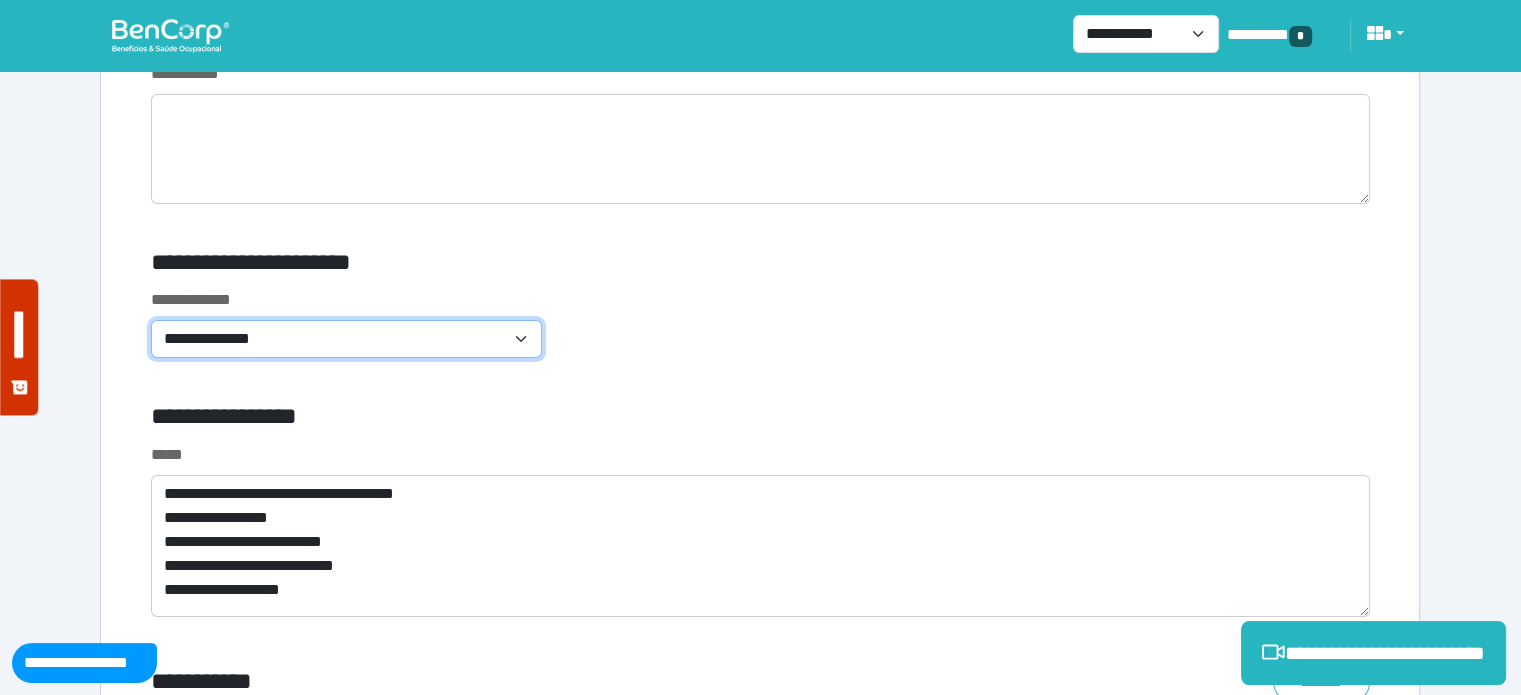 click on "**********" 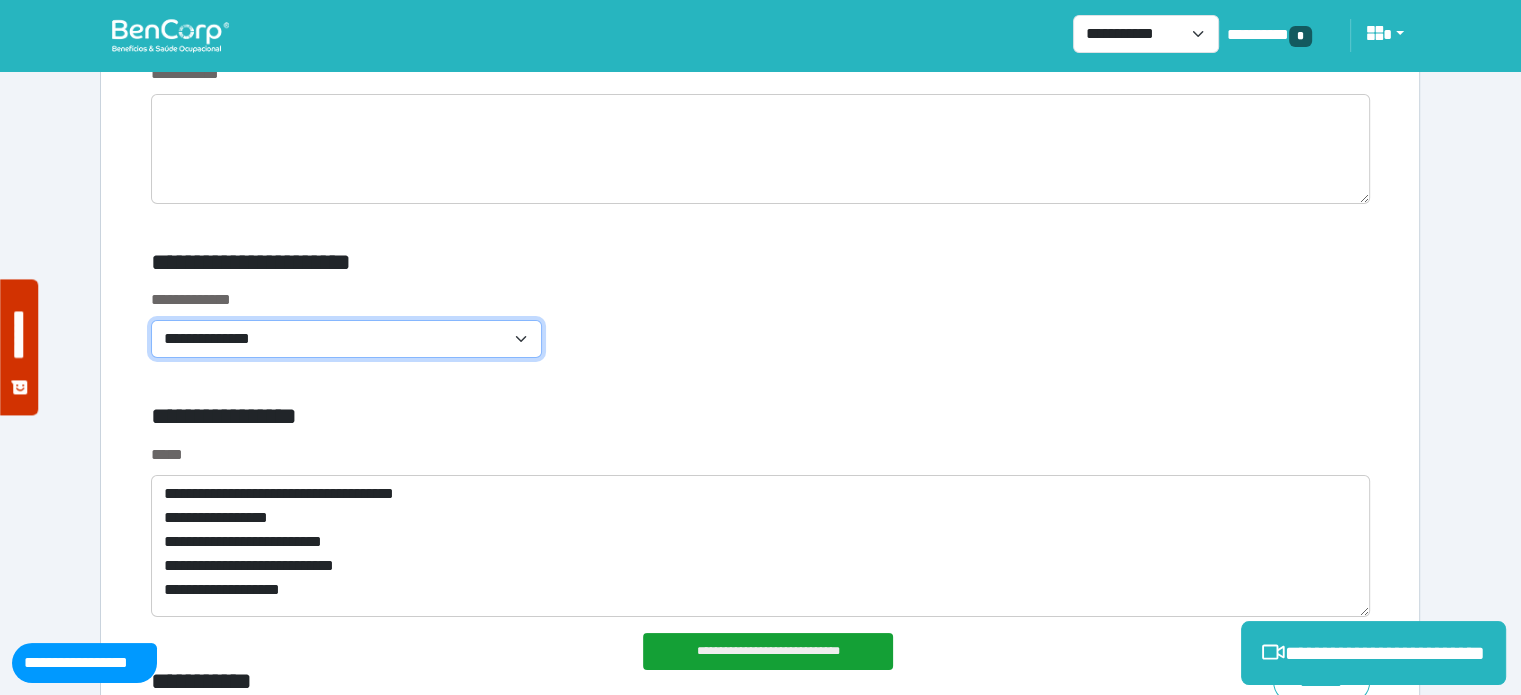 click on "**********" 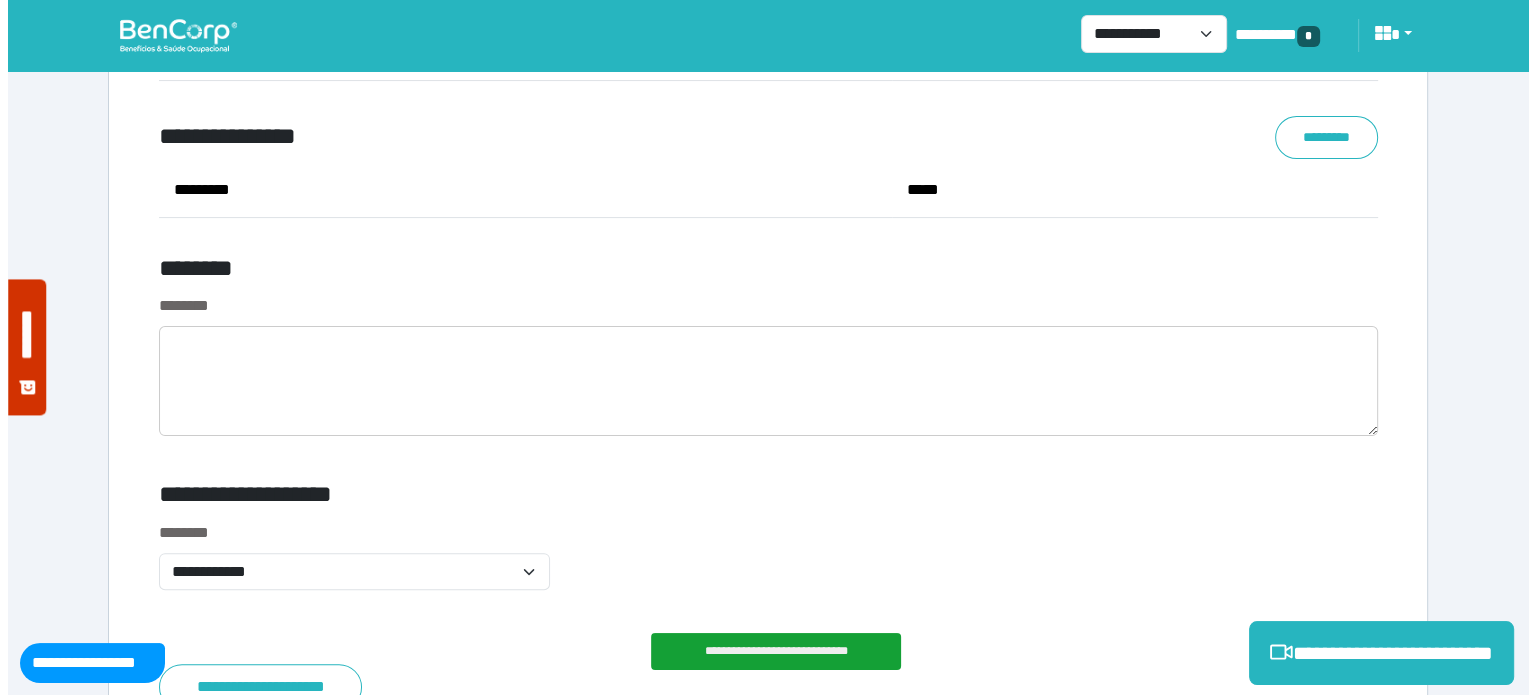 scroll, scrollTop: 8296, scrollLeft: 0, axis: vertical 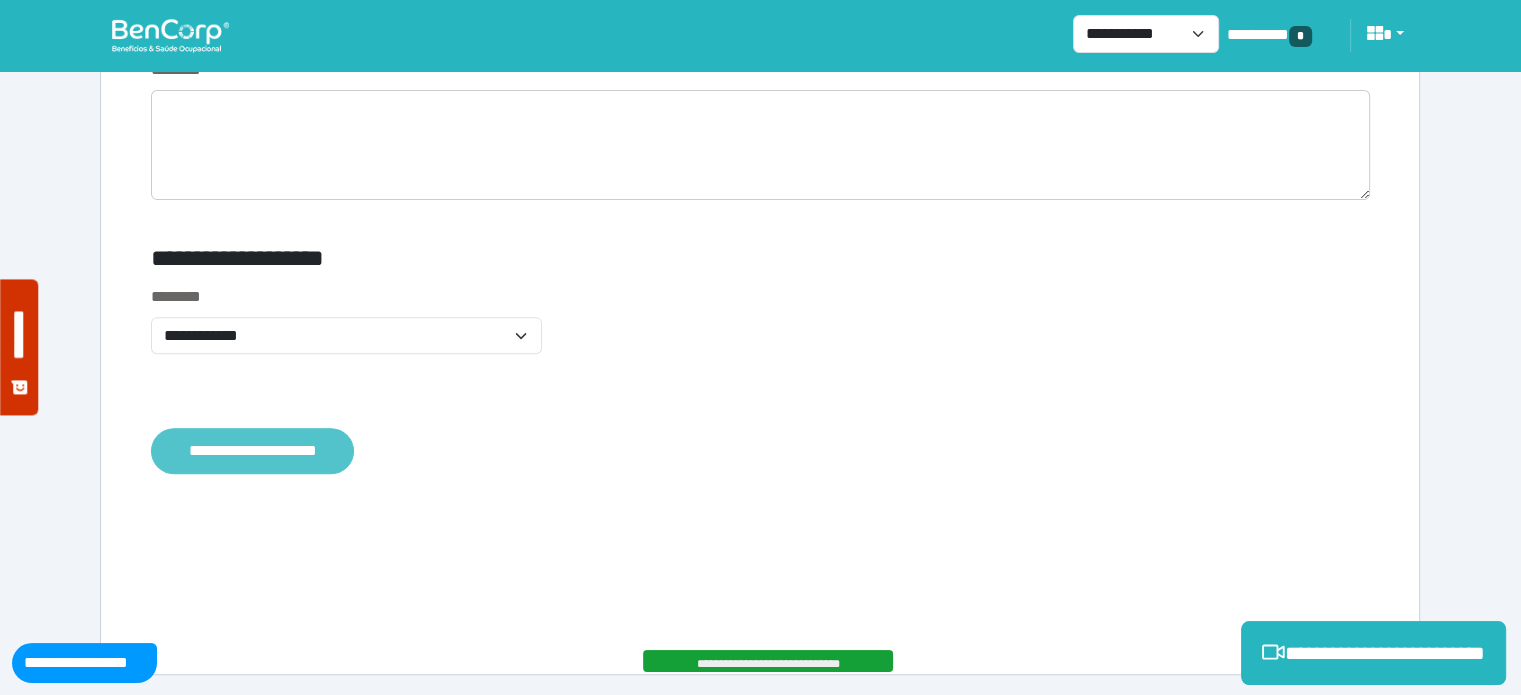 click on "**********" 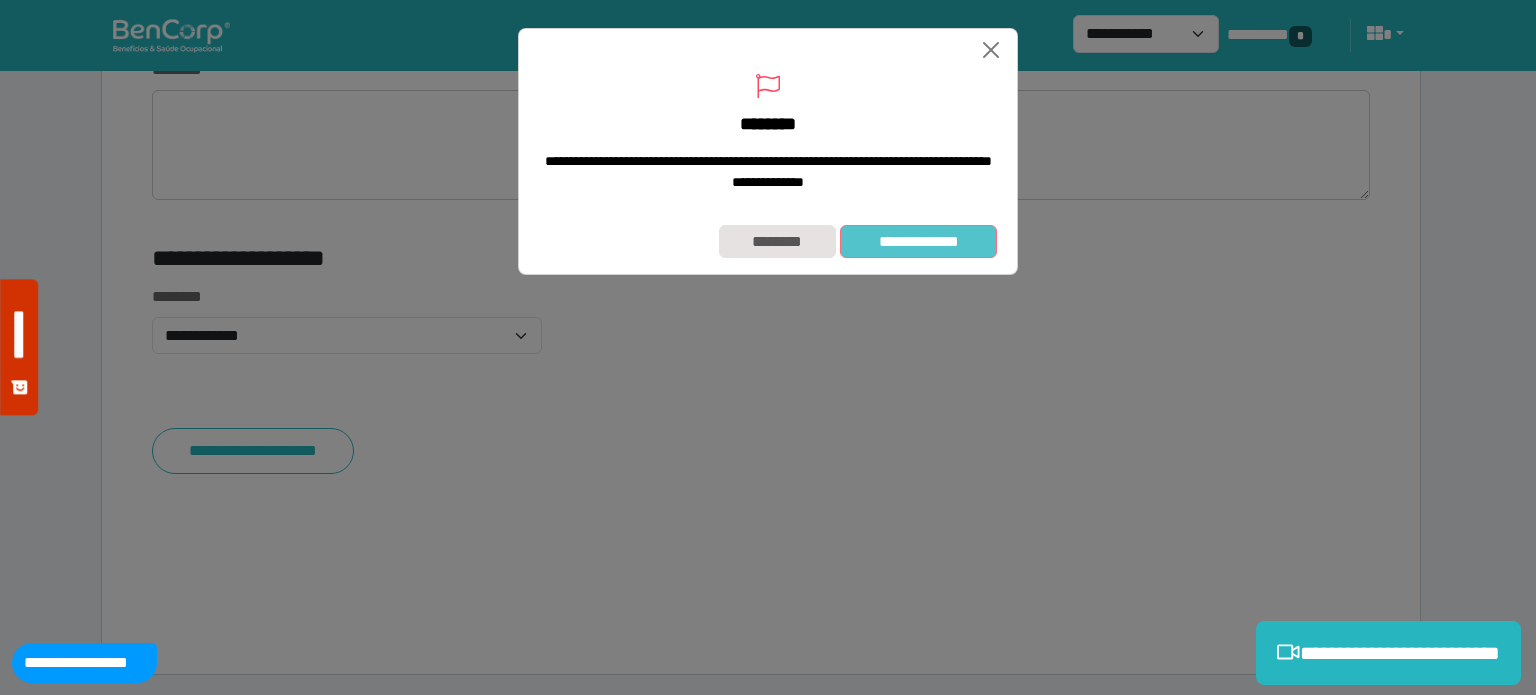 click on "**********" at bounding box center (918, 242) 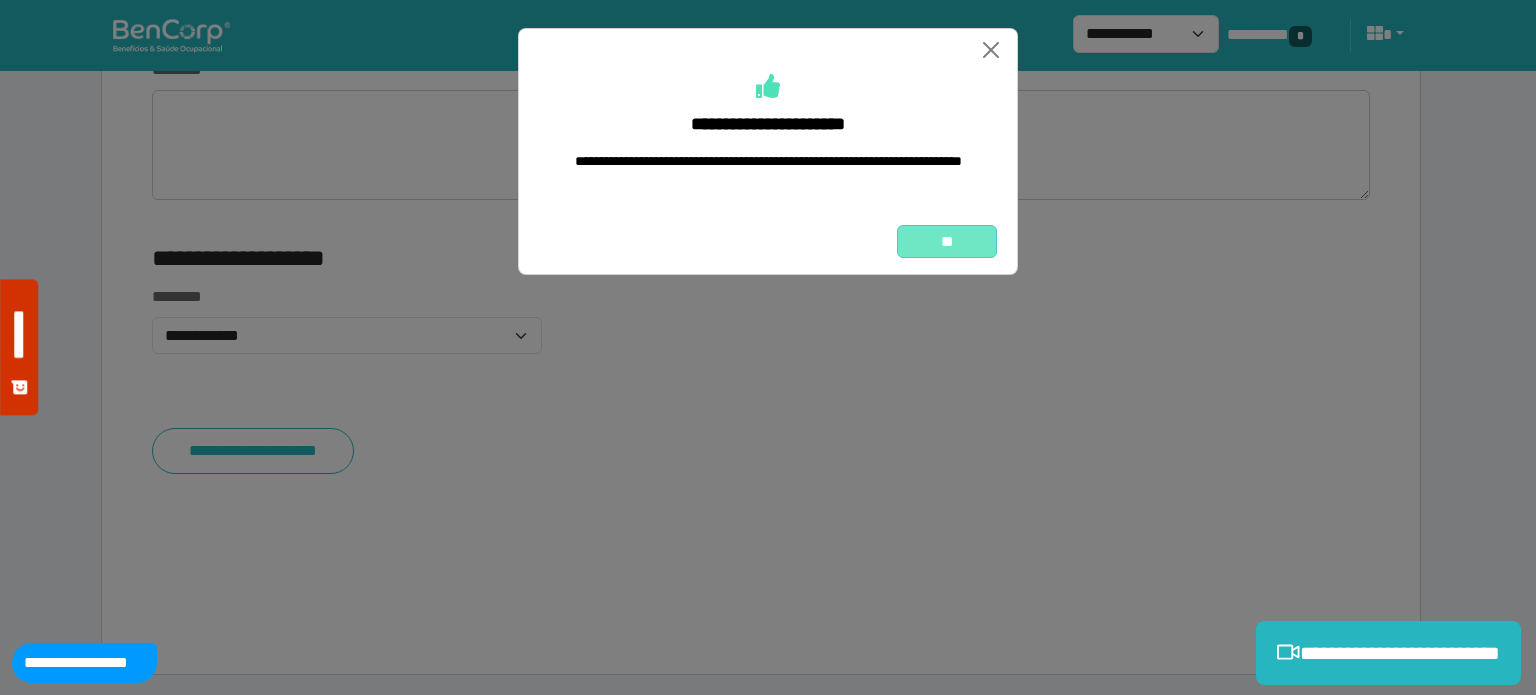 click on "**" at bounding box center [947, 242] 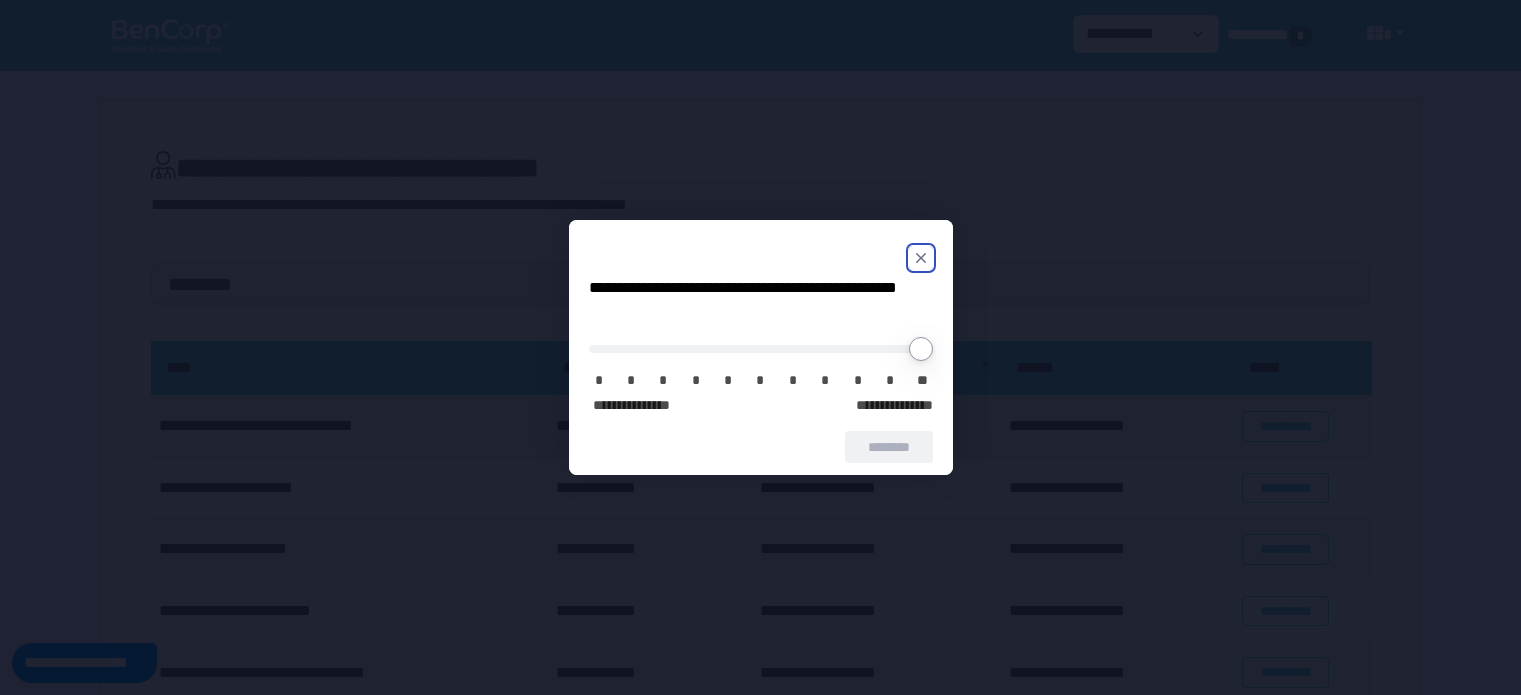 scroll, scrollTop: 0, scrollLeft: 0, axis: both 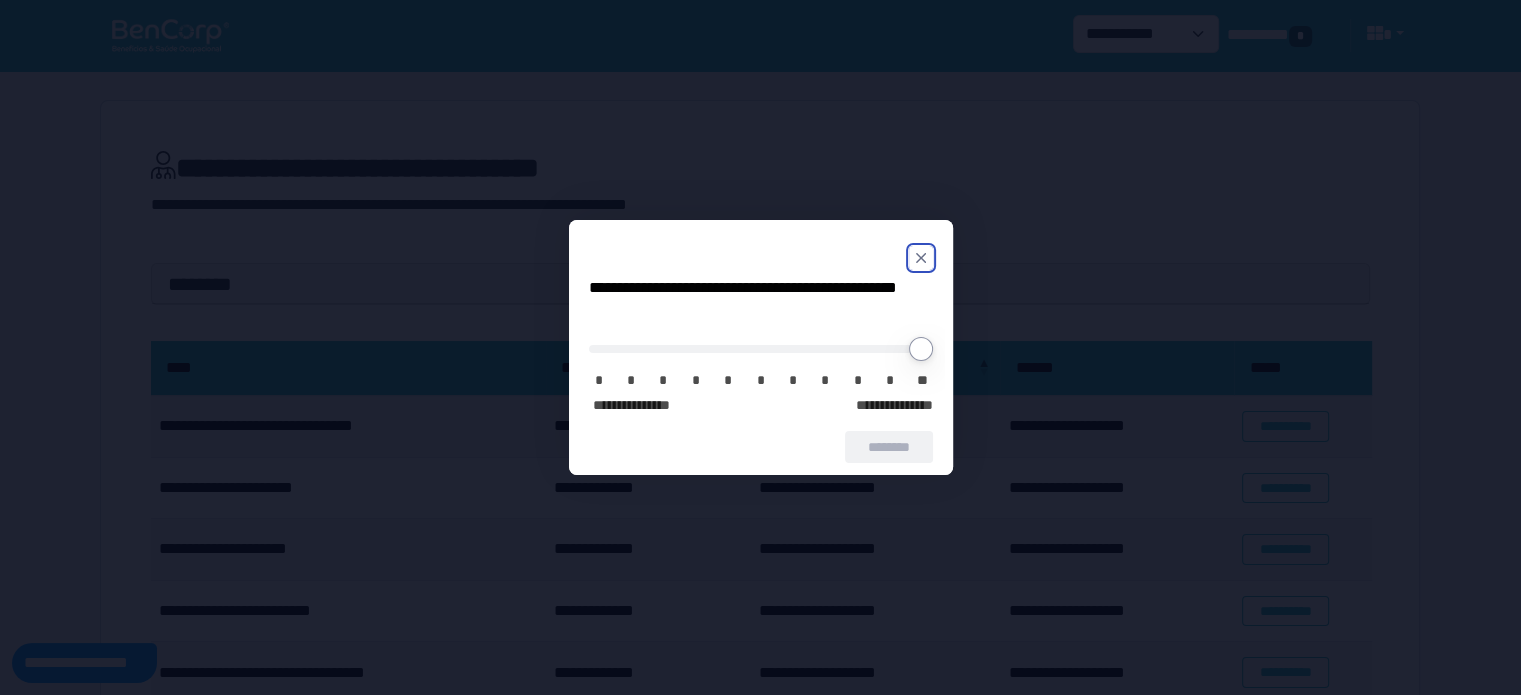 click on "**********" at bounding box center [761, 347] 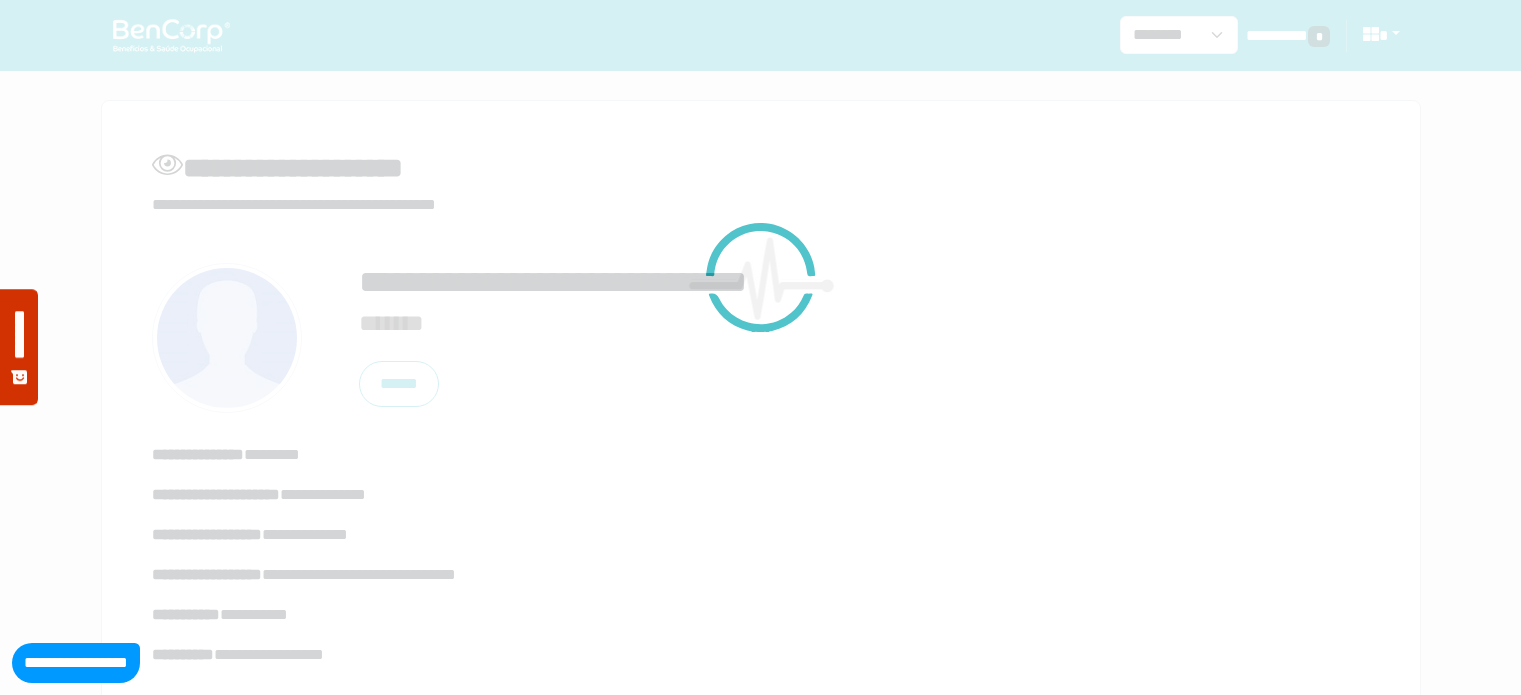 select on "*" 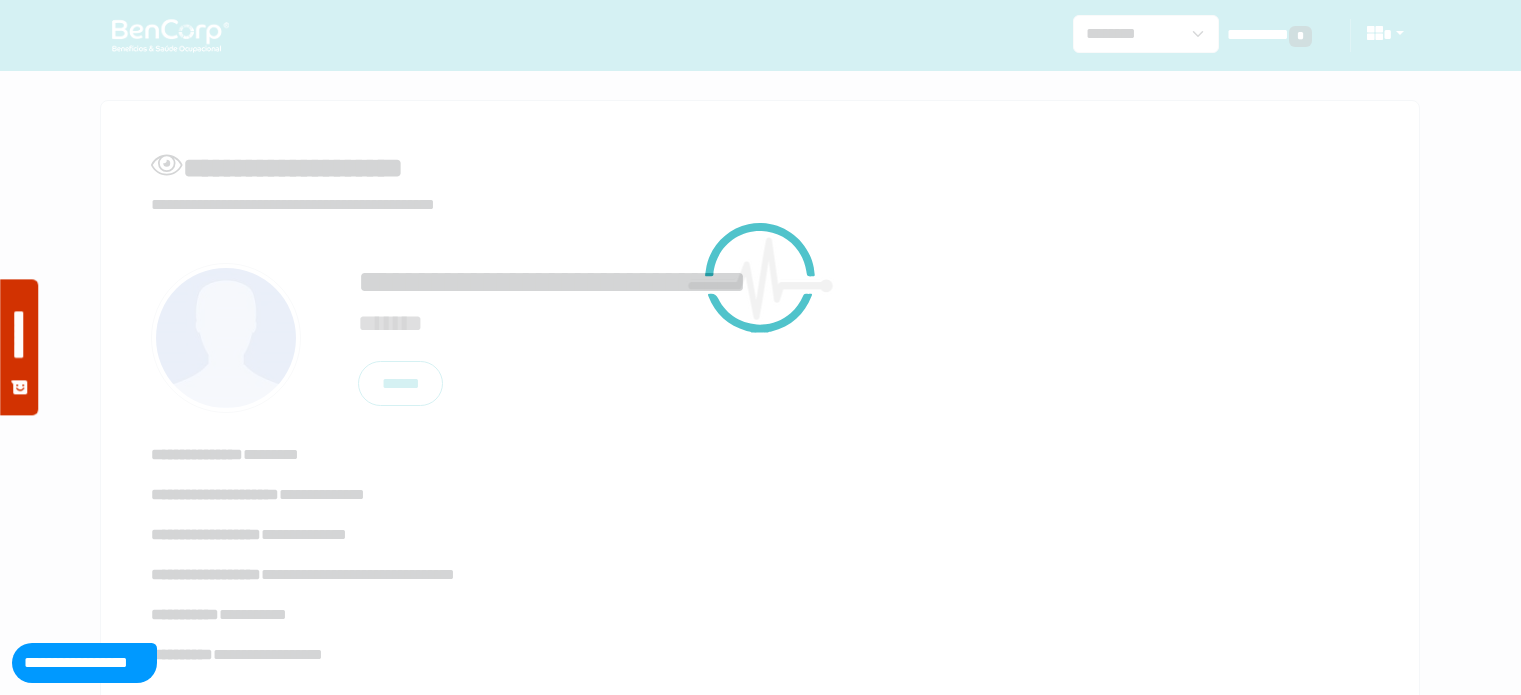 scroll, scrollTop: 516, scrollLeft: 0, axis: vertical 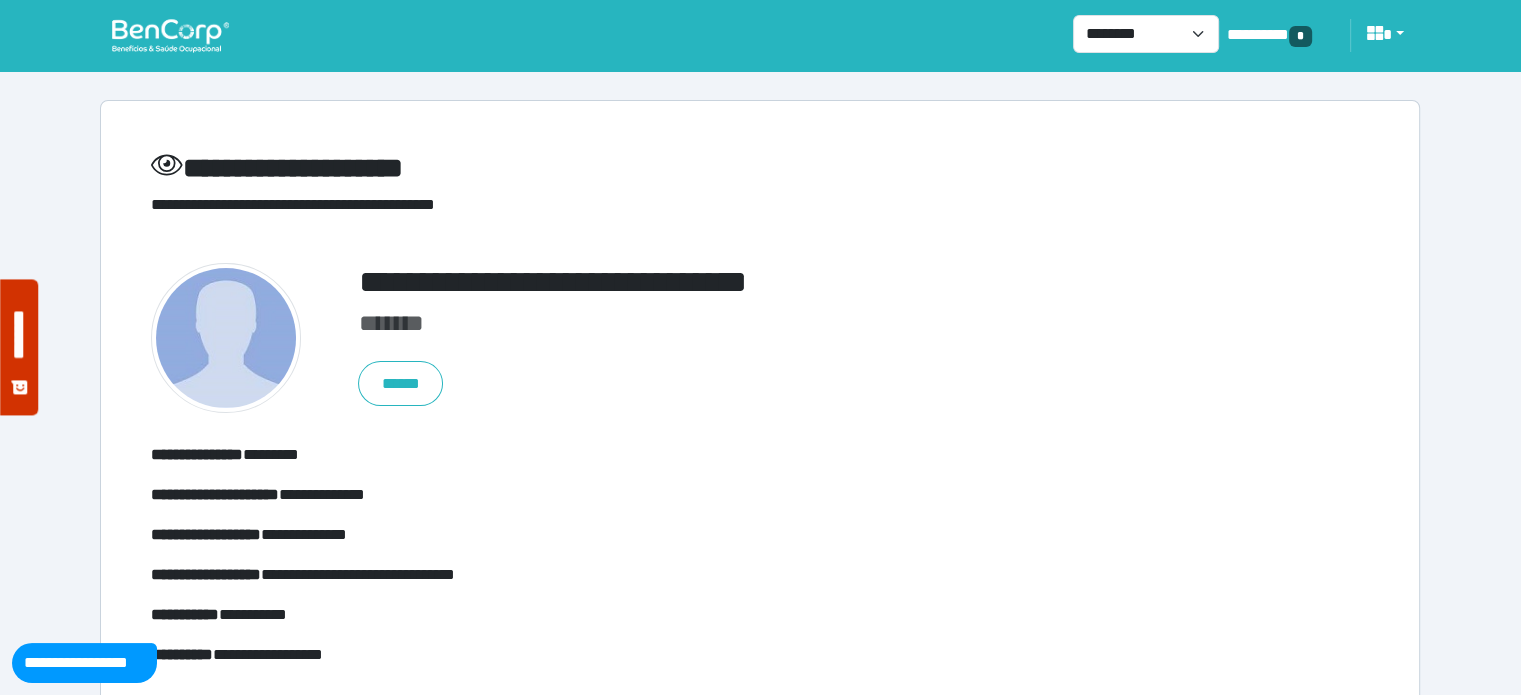 click at bounding box center (170, 35) 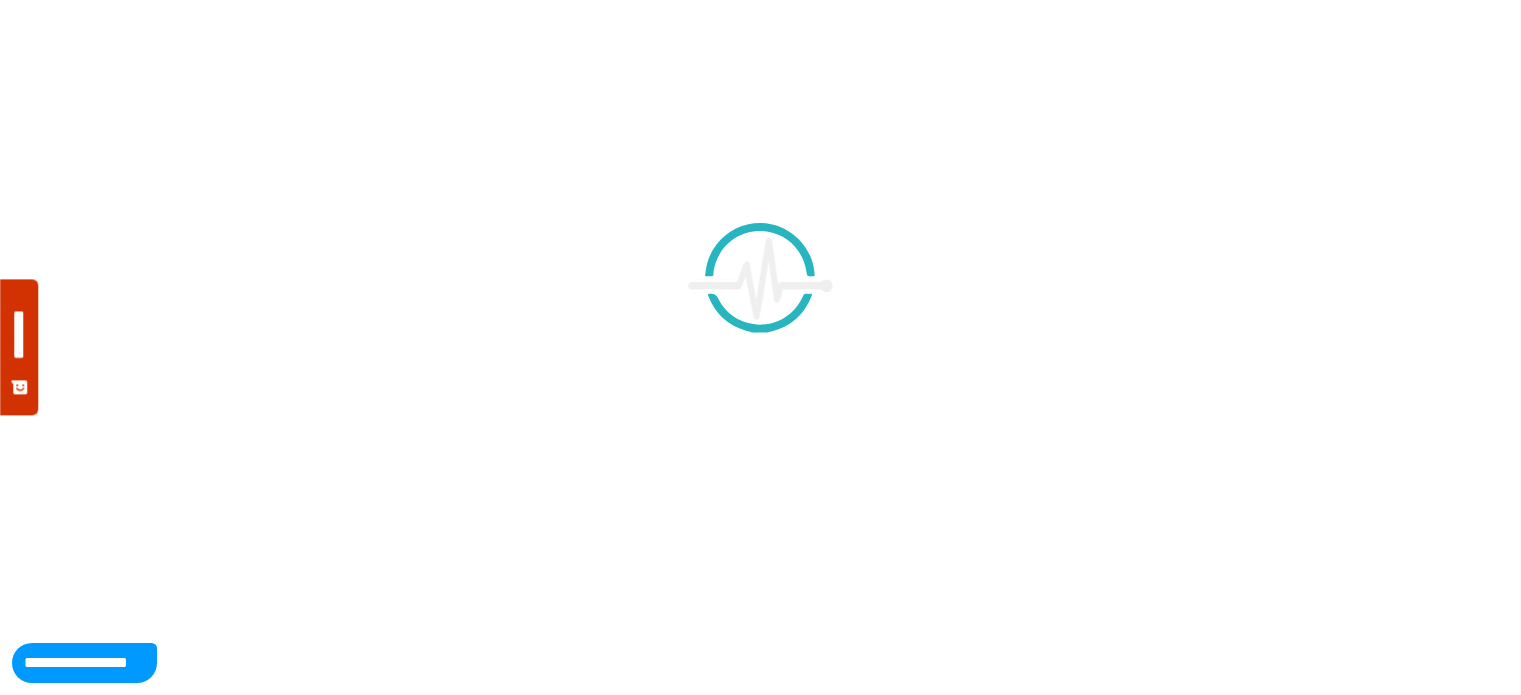 scroll, scrollTop: 0, scrollLeft: 0, axis: both 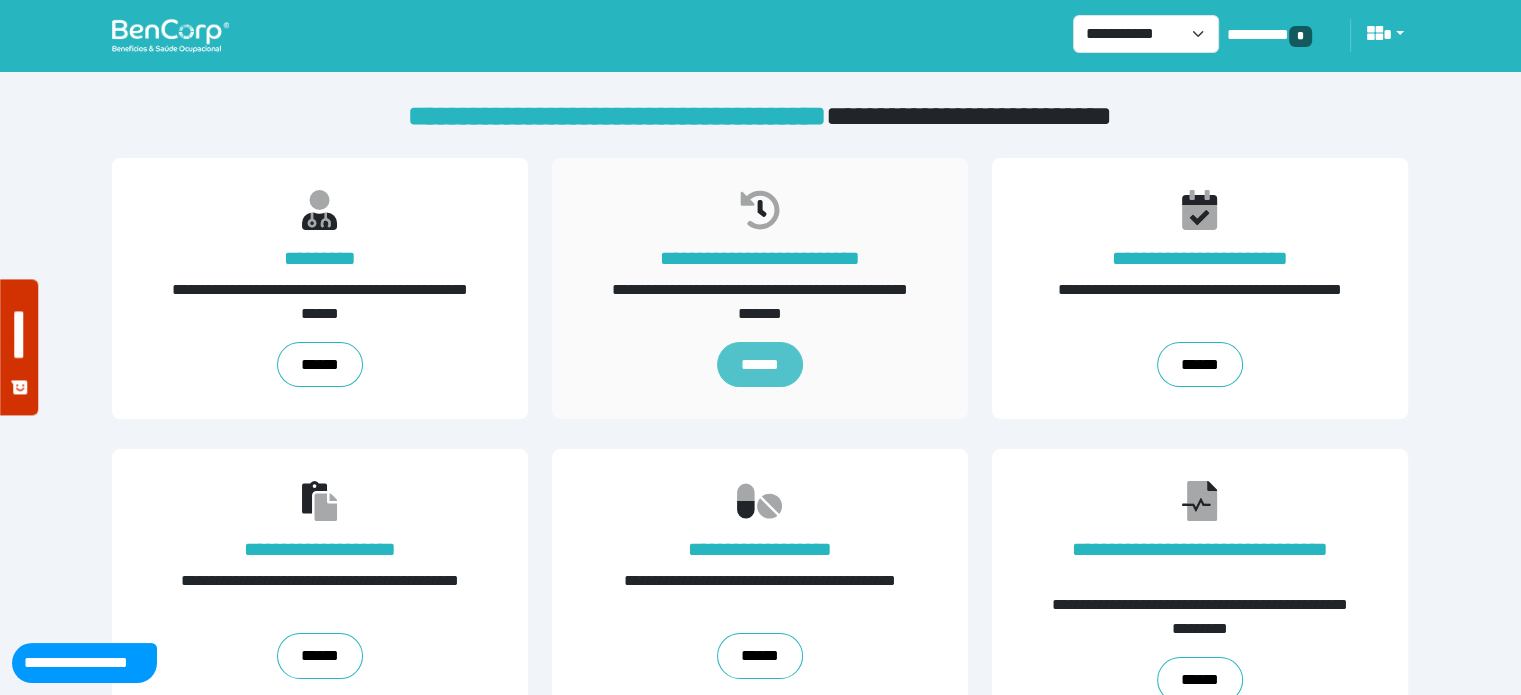 click on "******" at bounding box center (760, 365) 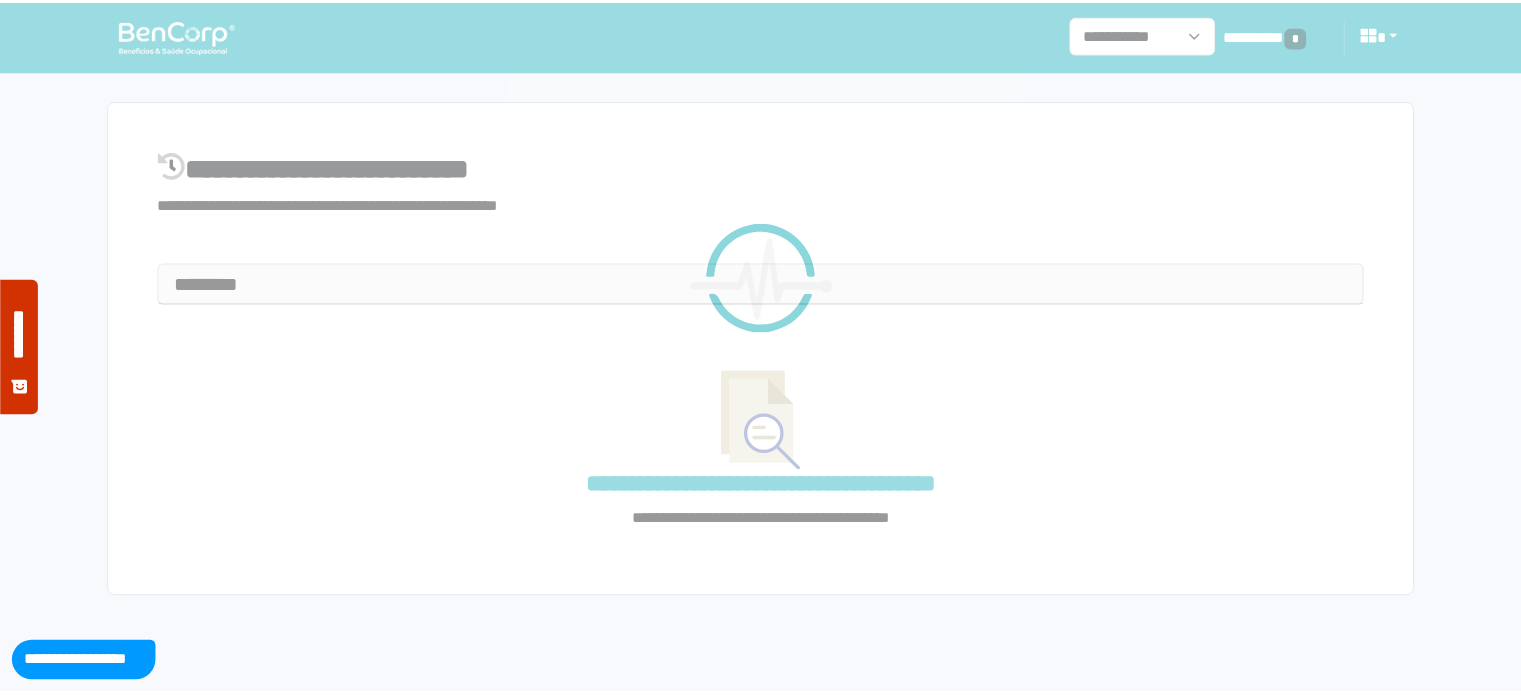 scroll, scrollTop: 0, scrollLeft: 0, axis: both 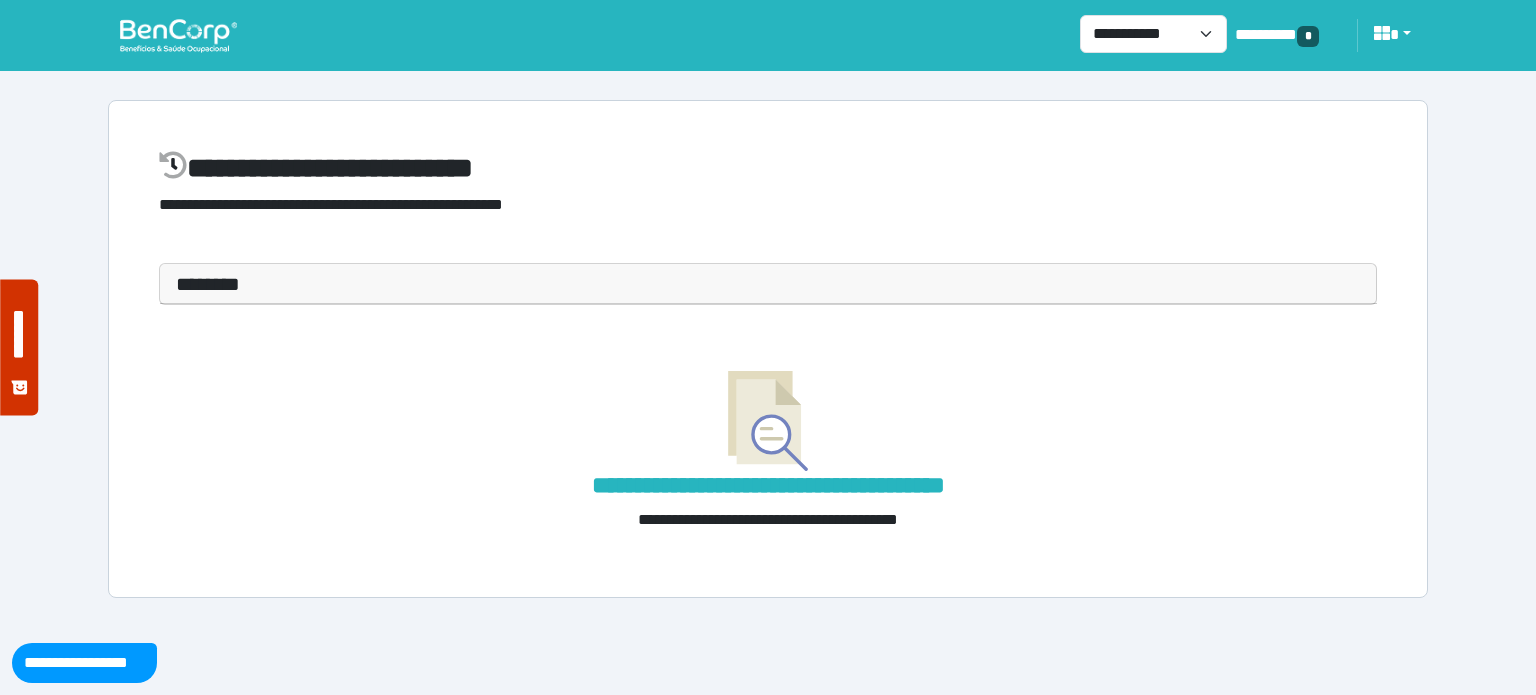 click on "********" at bounding box center [768, 284] 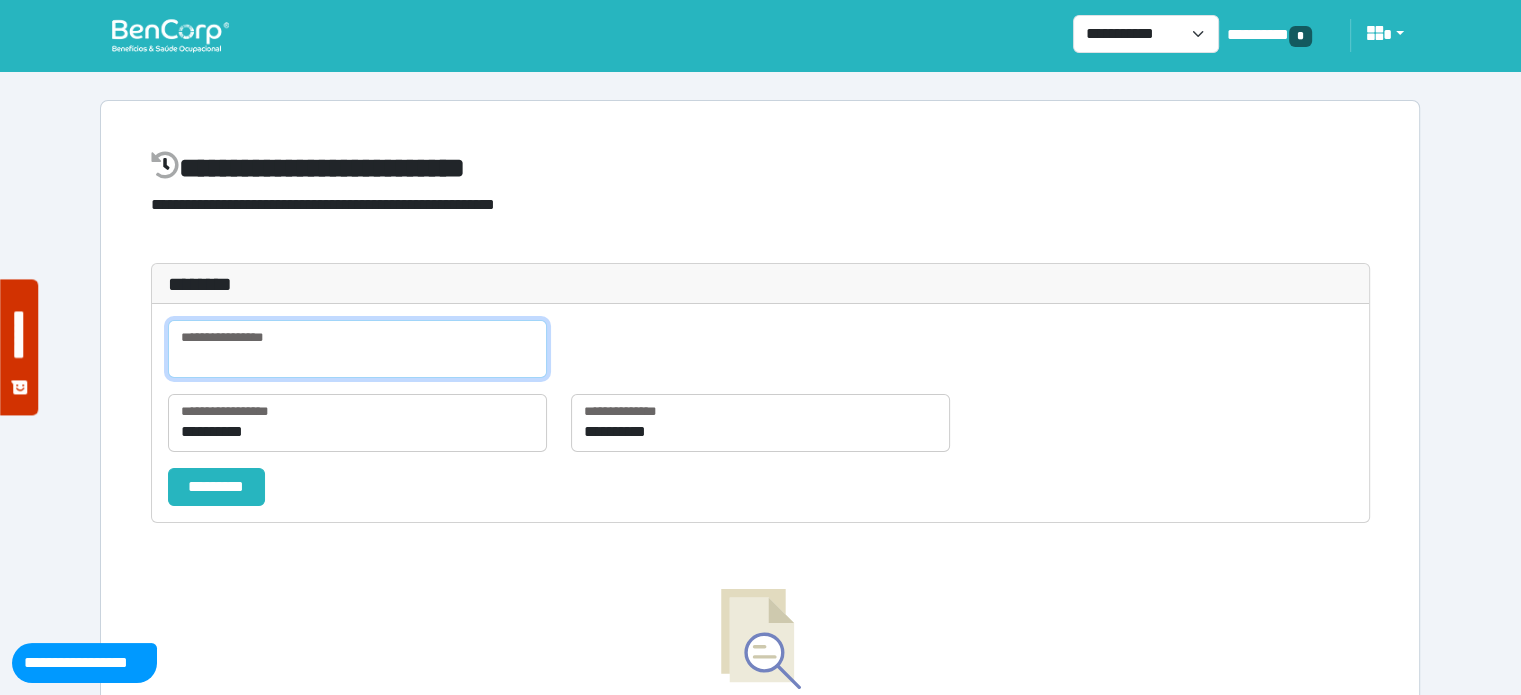 click at bounding box center (357, 349) 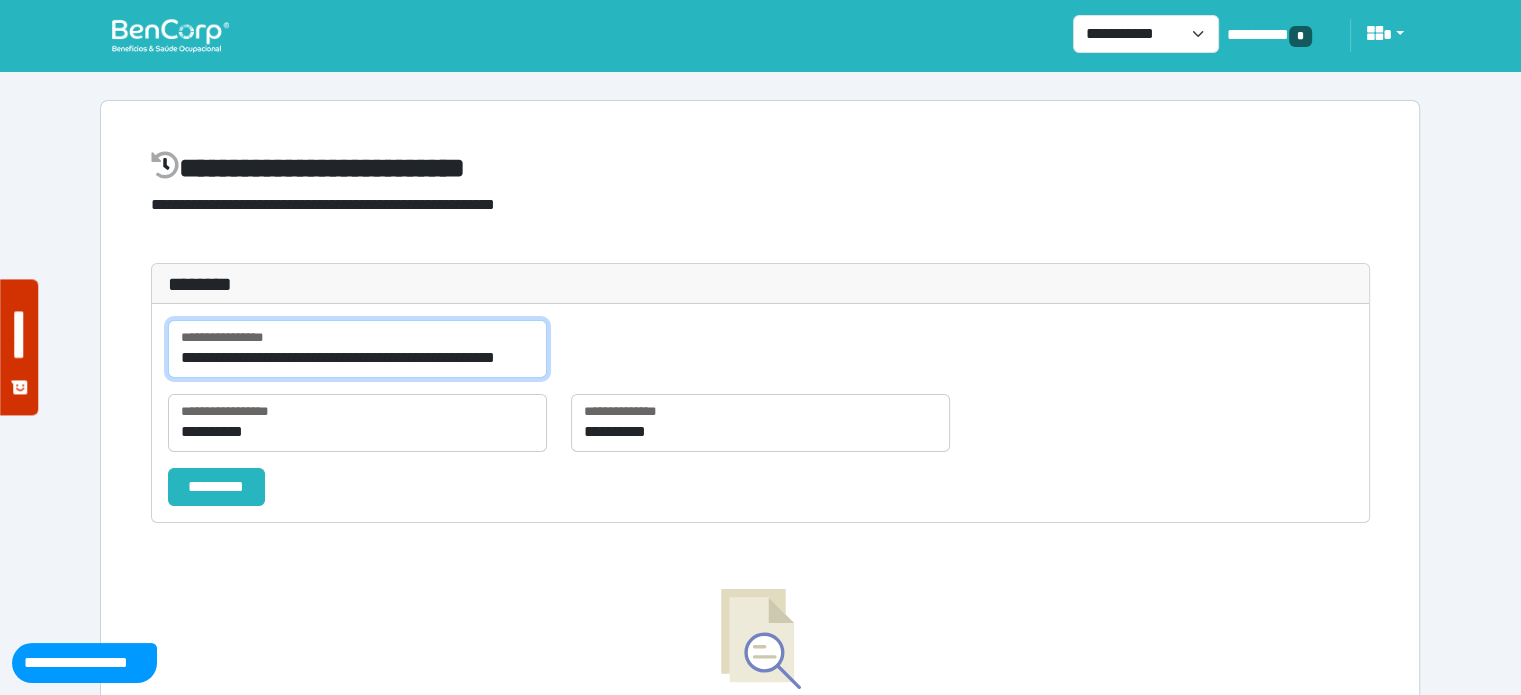 scroll, scrollTop: 0, scrollLeft: 34, axis: horizontal 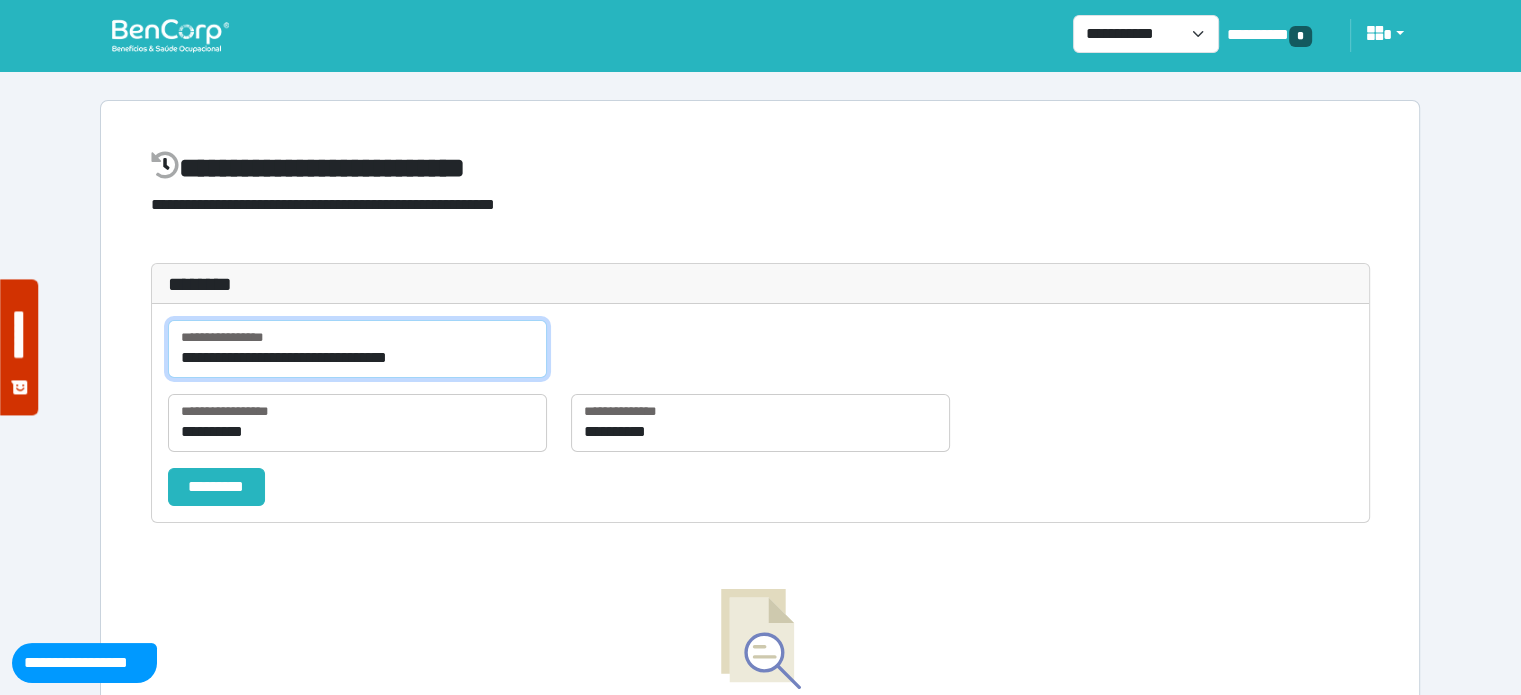 type on "**********" 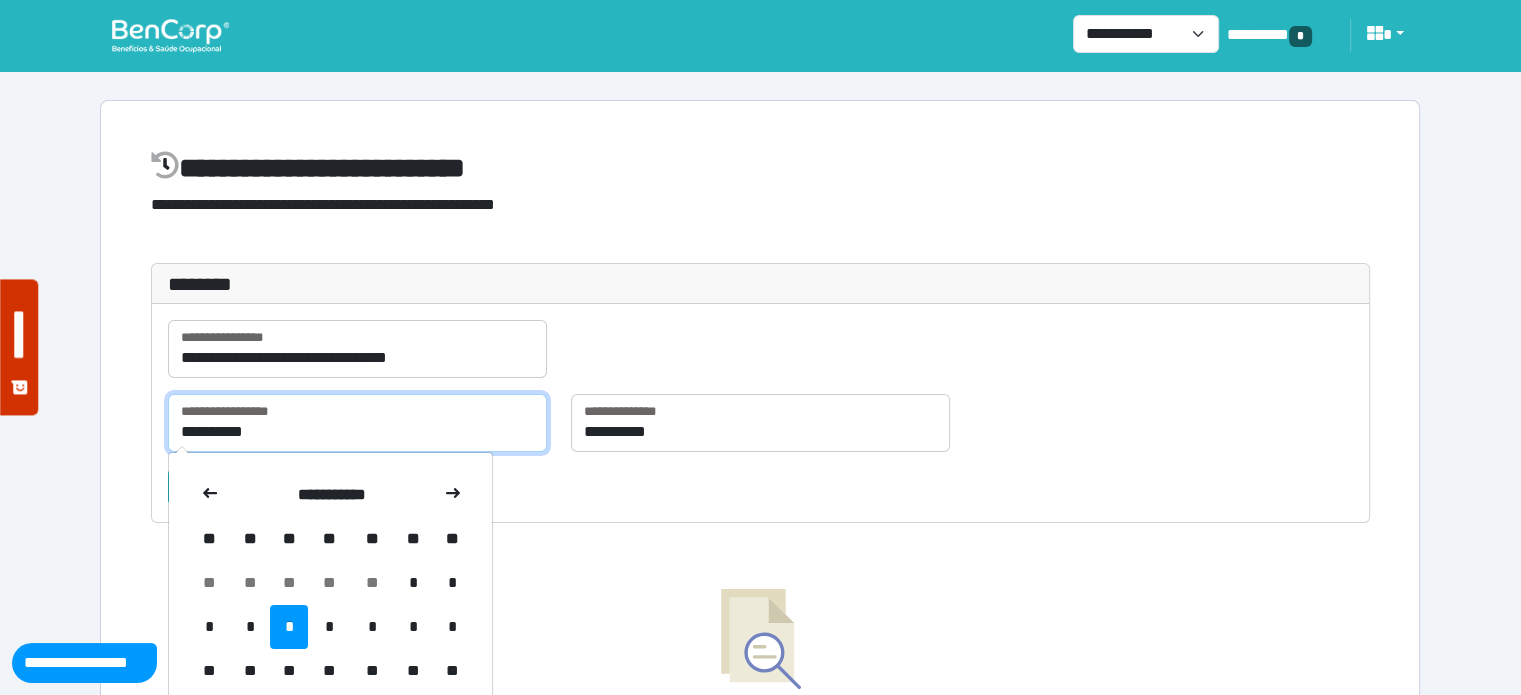 click on "**********" at bounding box center [357, 423] 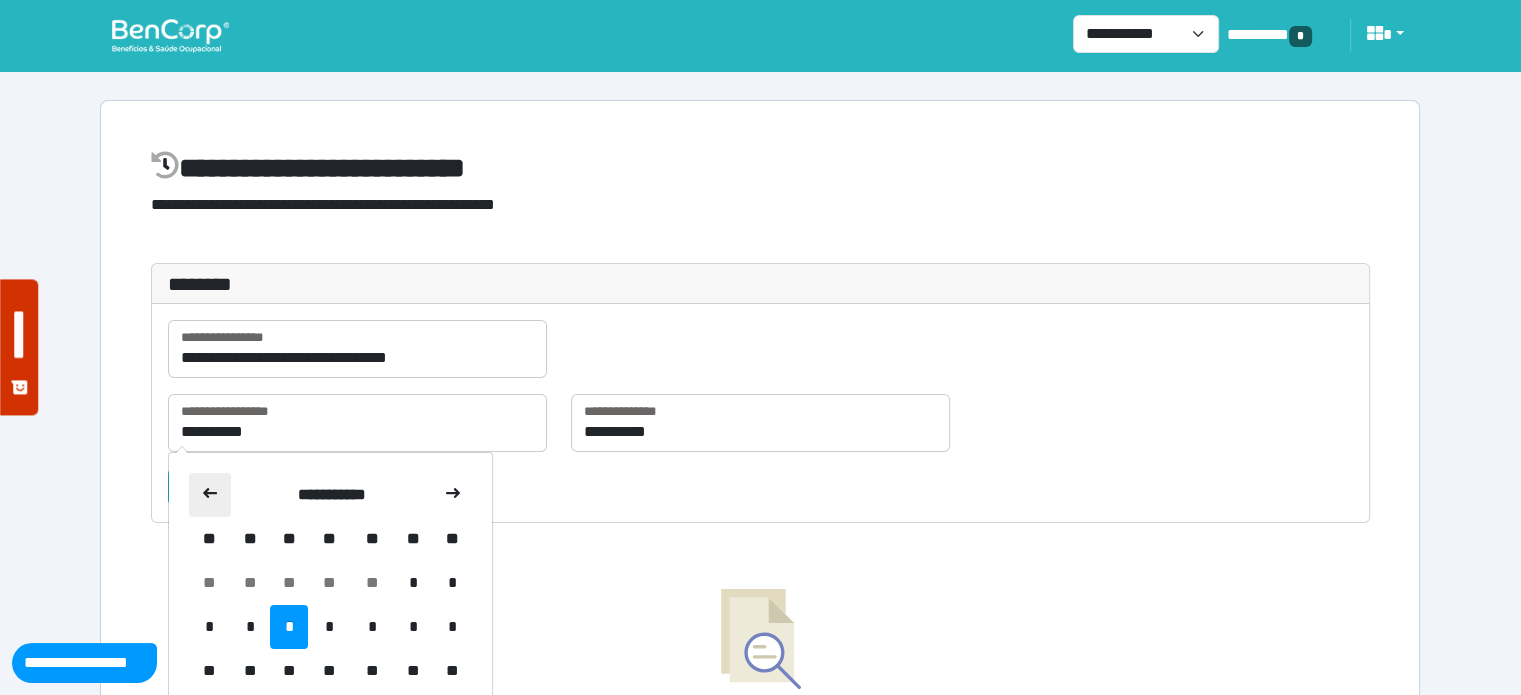 click at bounding box center [210, 495] 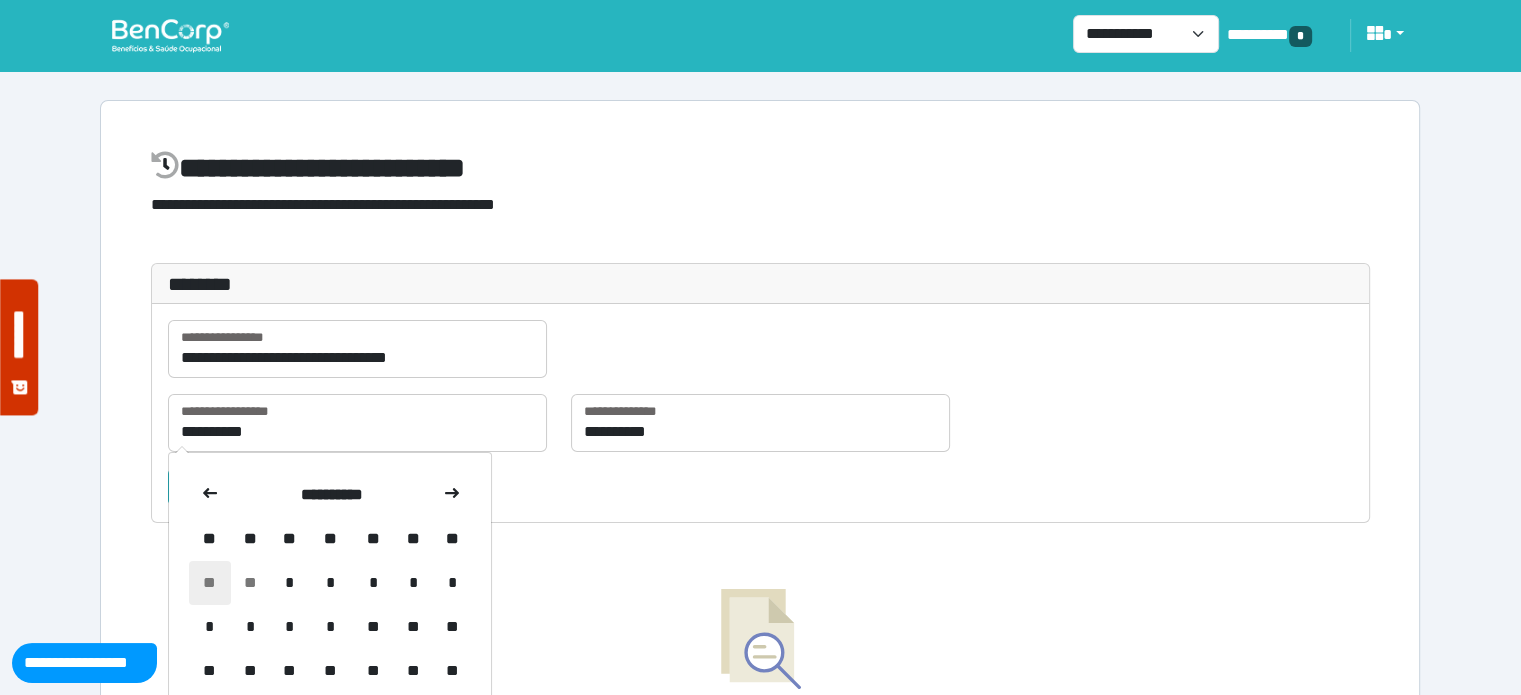 click on "**" at bounding box center (210, 583) 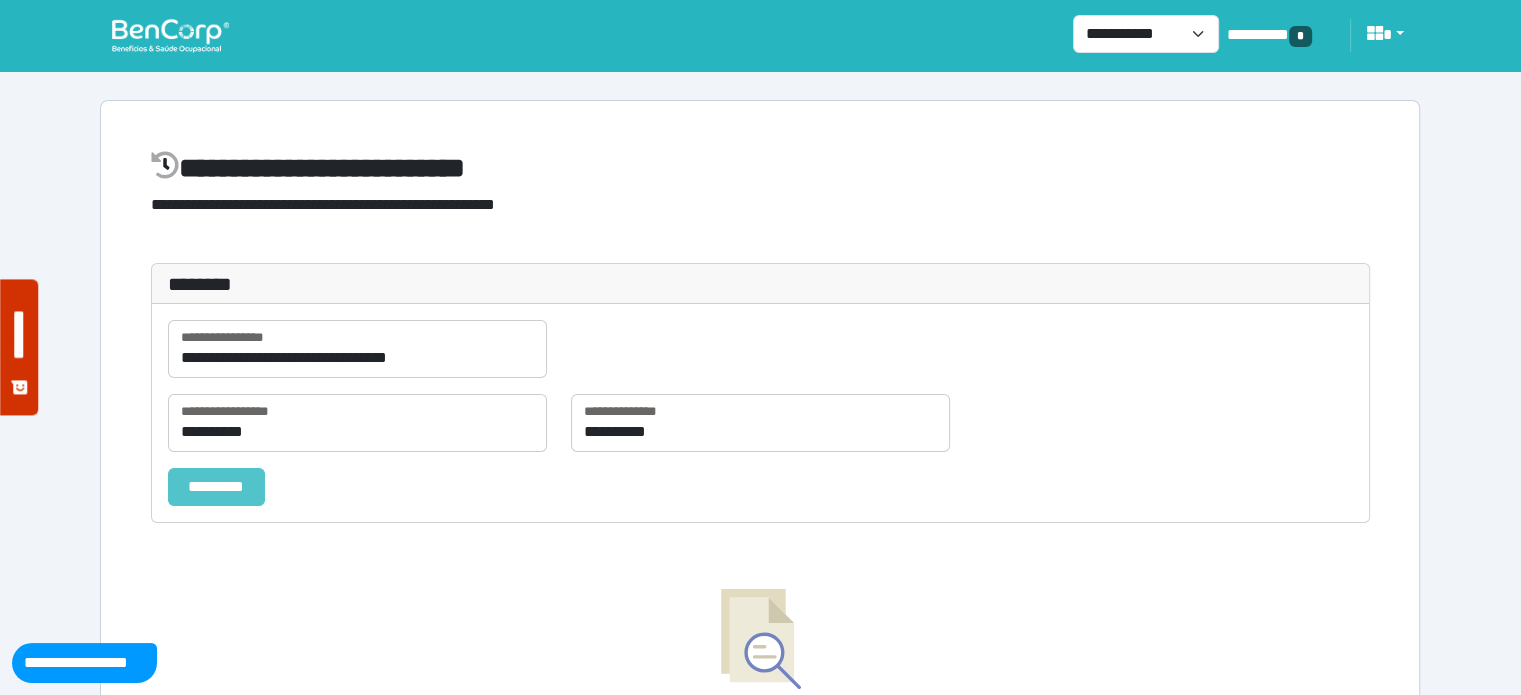 click on "*********" at bounding box center [216, 487] 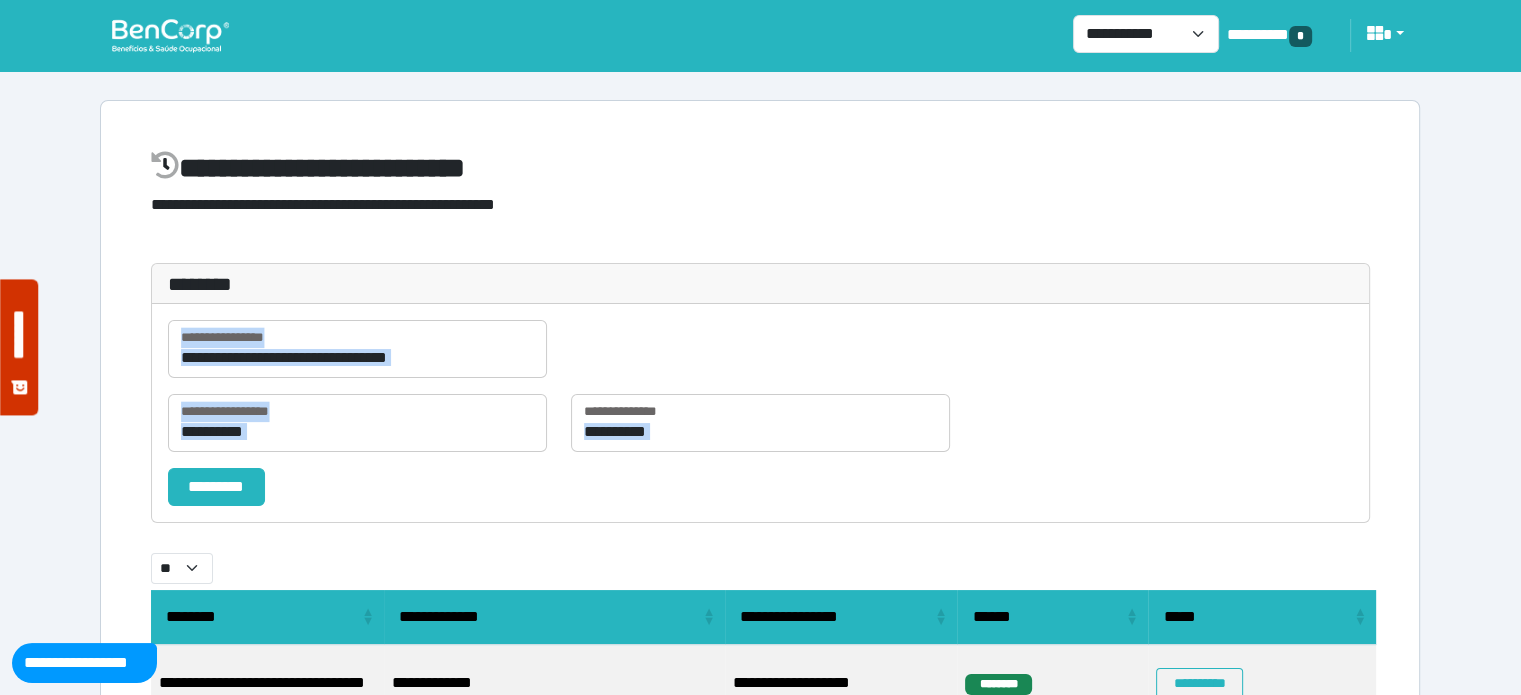 click on "**********" at bounding box center (760, 428) 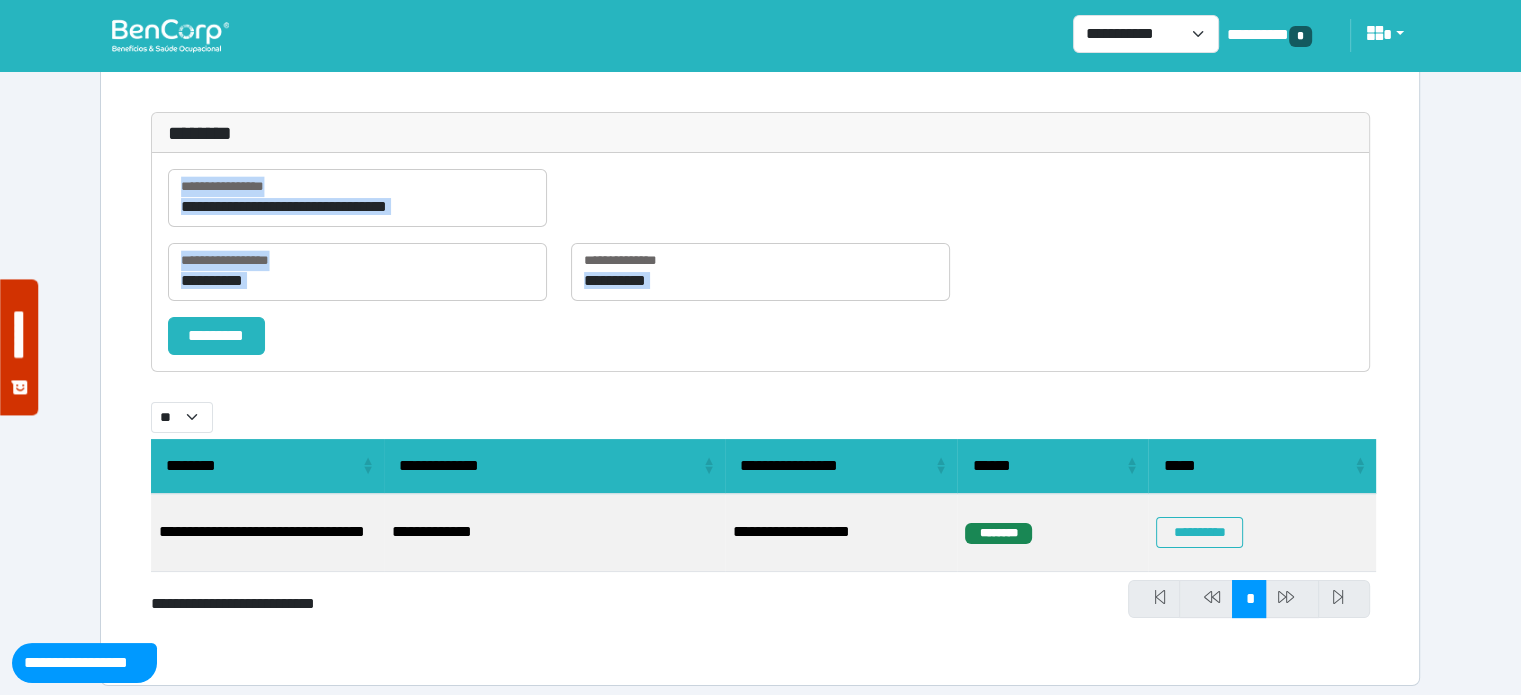 scroll, scrollTop: 161, scrollLeft: 0, axis: vertical 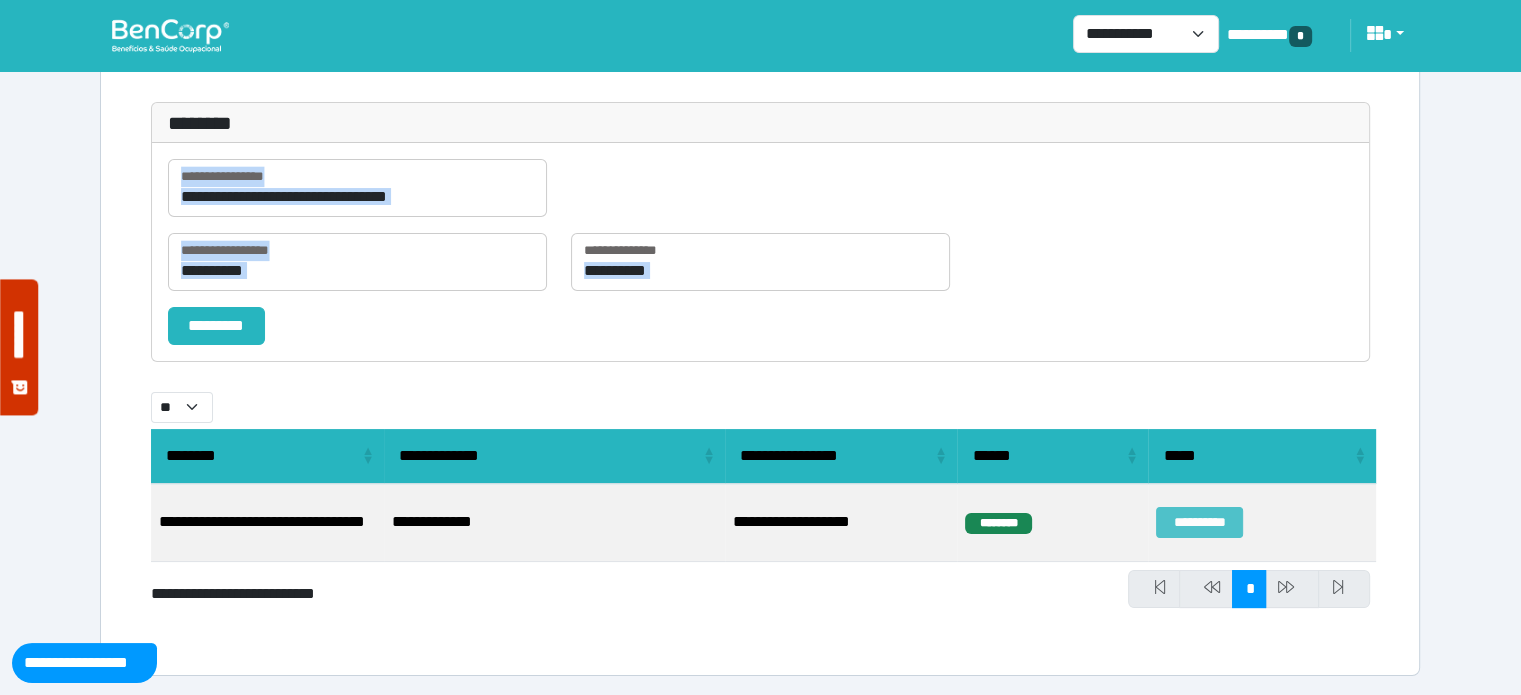 click on "**********" at bounding box center (1199, 522) 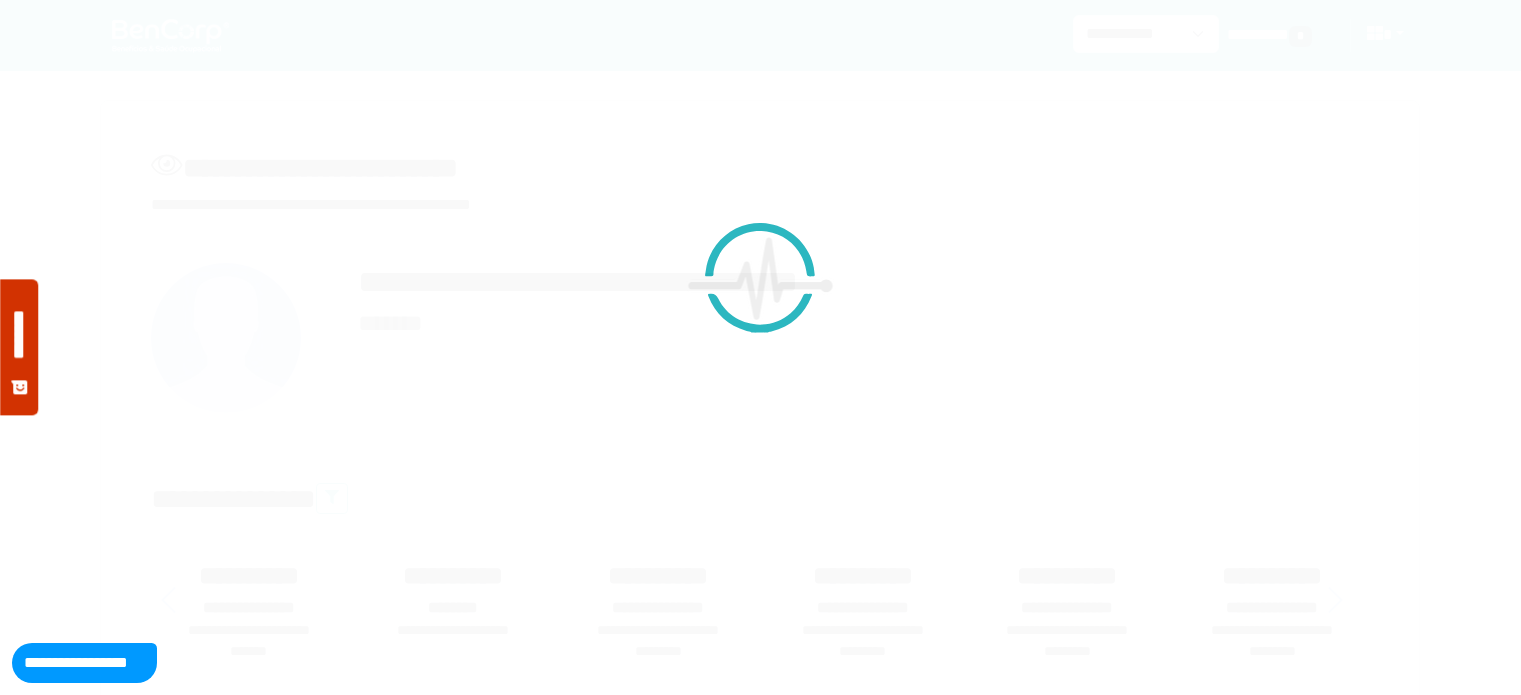 scroll, scrollTop: 0, scrollLeft: 0, axis: both 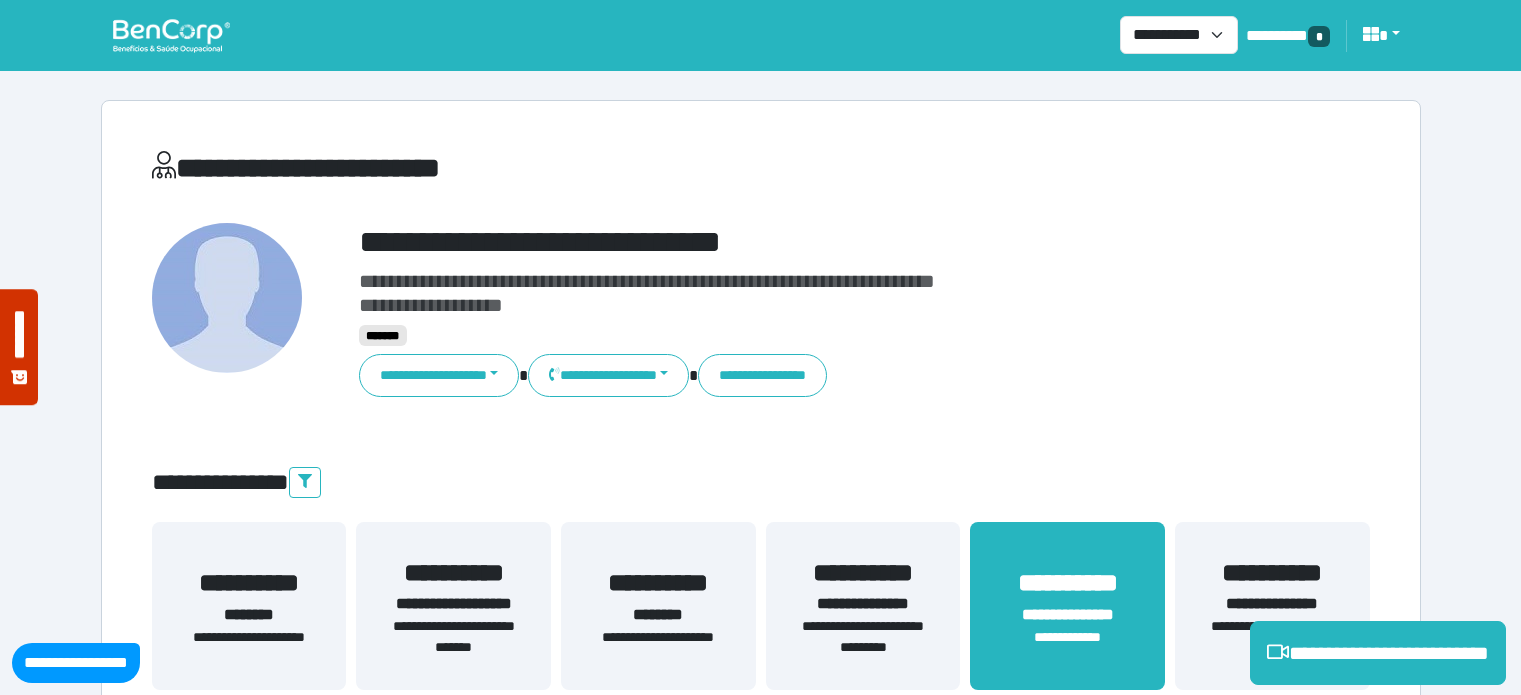 select on "**********" 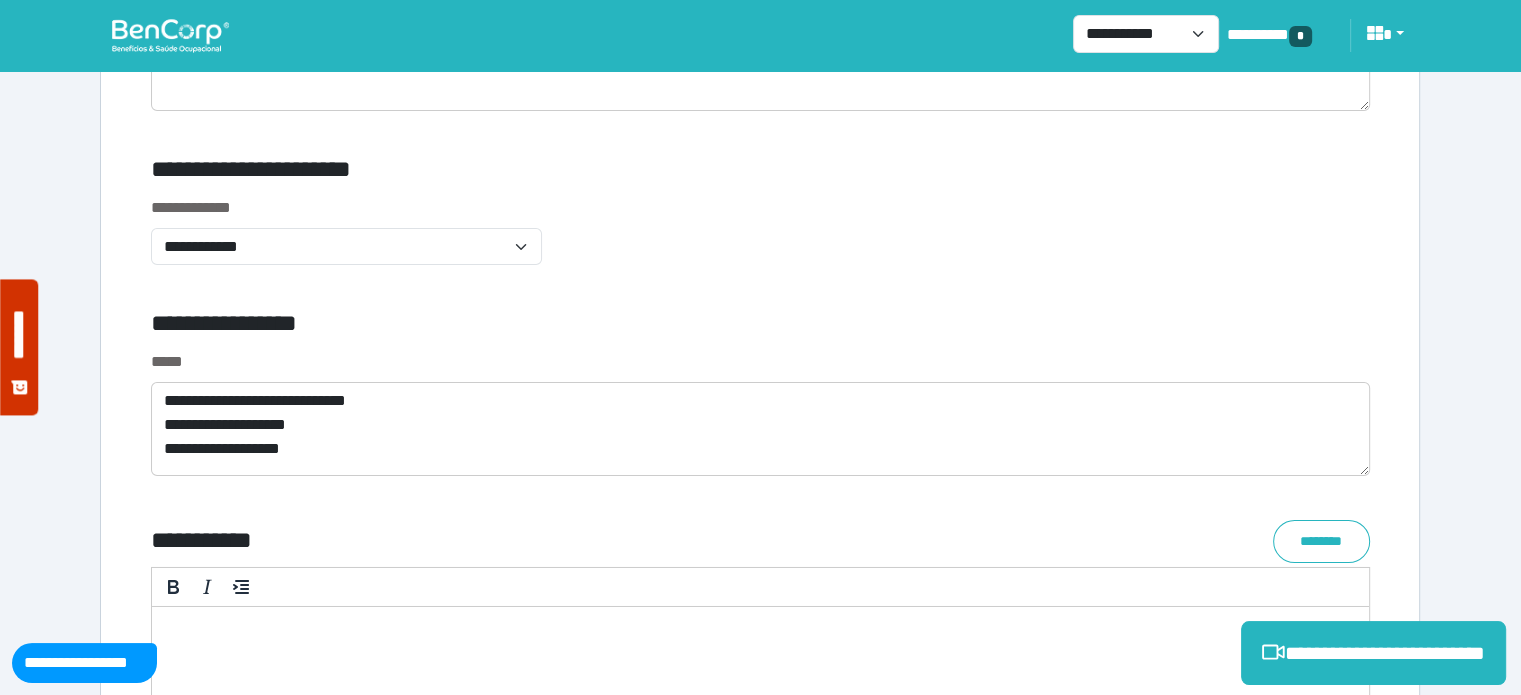 scroll, scrollTop: 0, scrollLeft: 0, axis: both 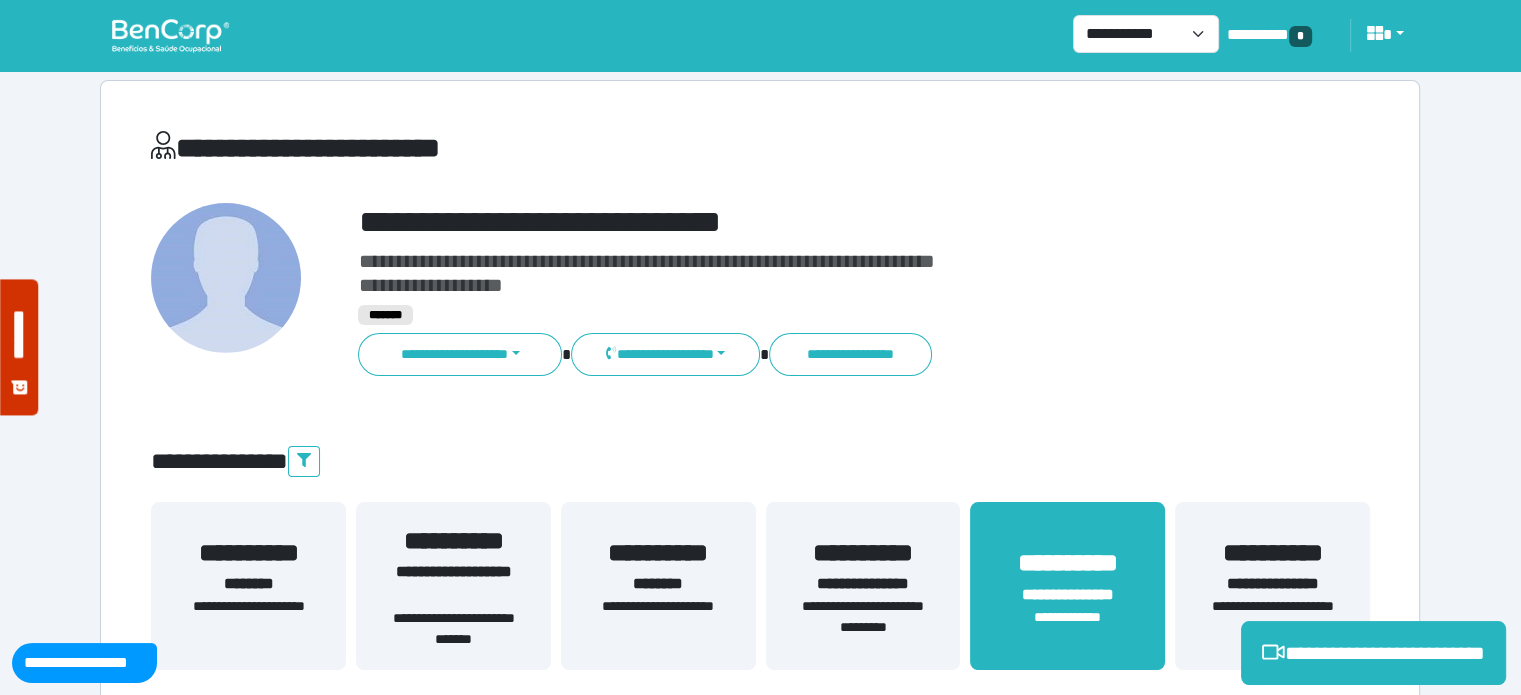 click on "**********" at bounding box center (812, 222) 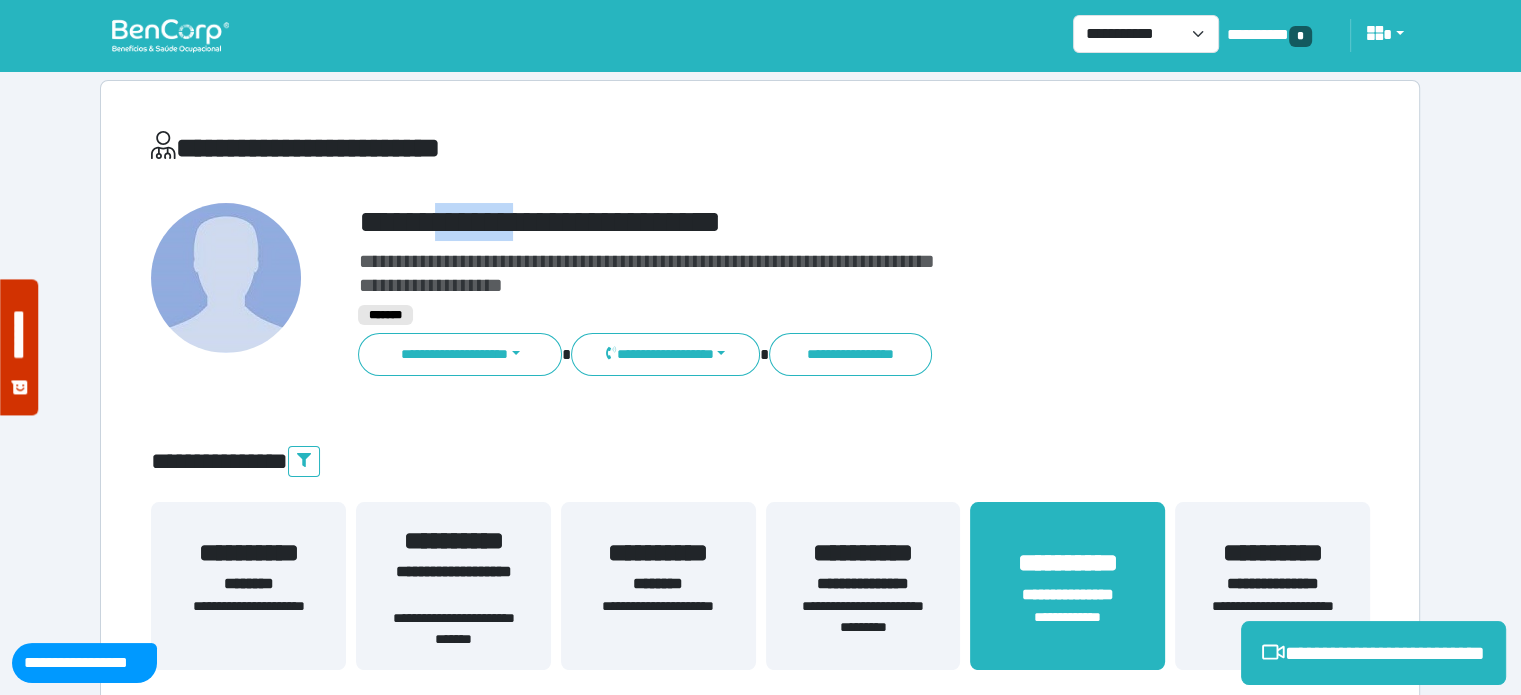 click on "**********" at bounding box center (812, 222) 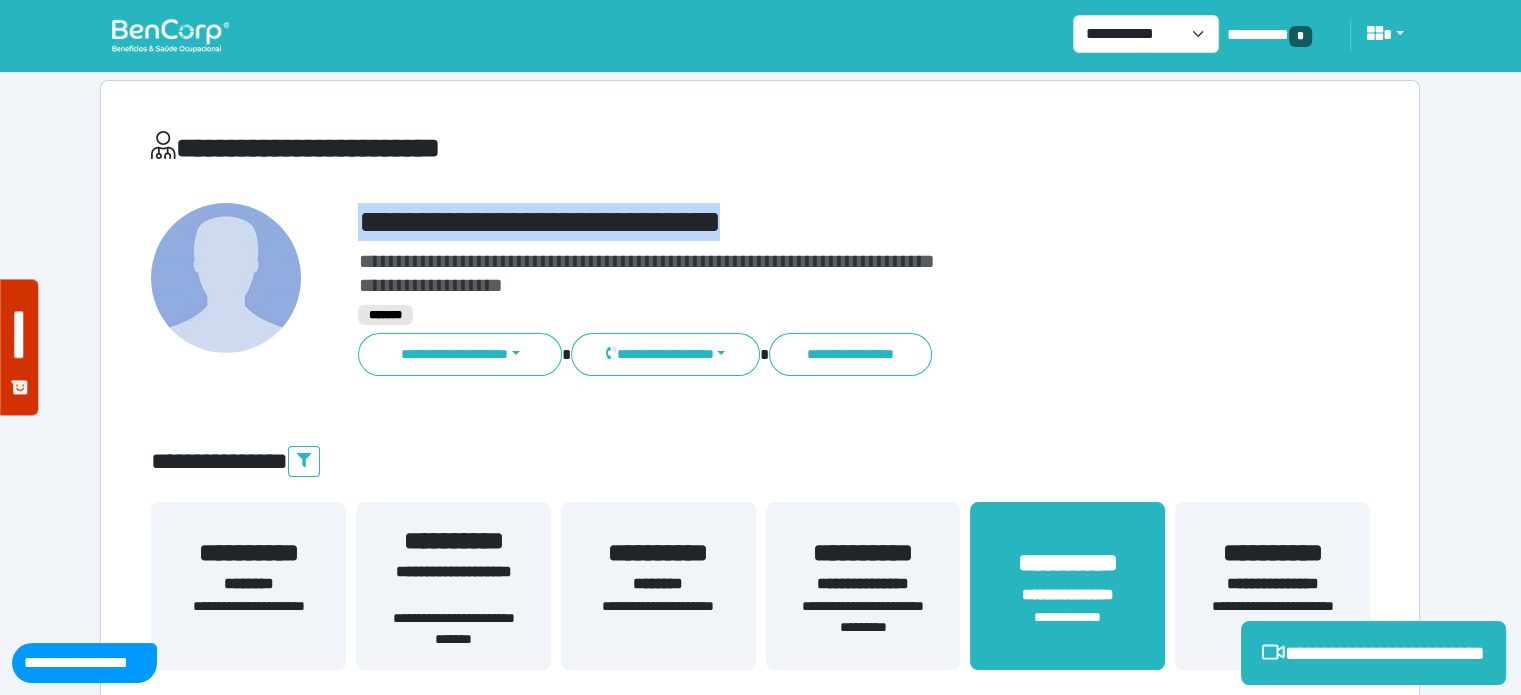 click on "**********" at bounding box center (812, 222) 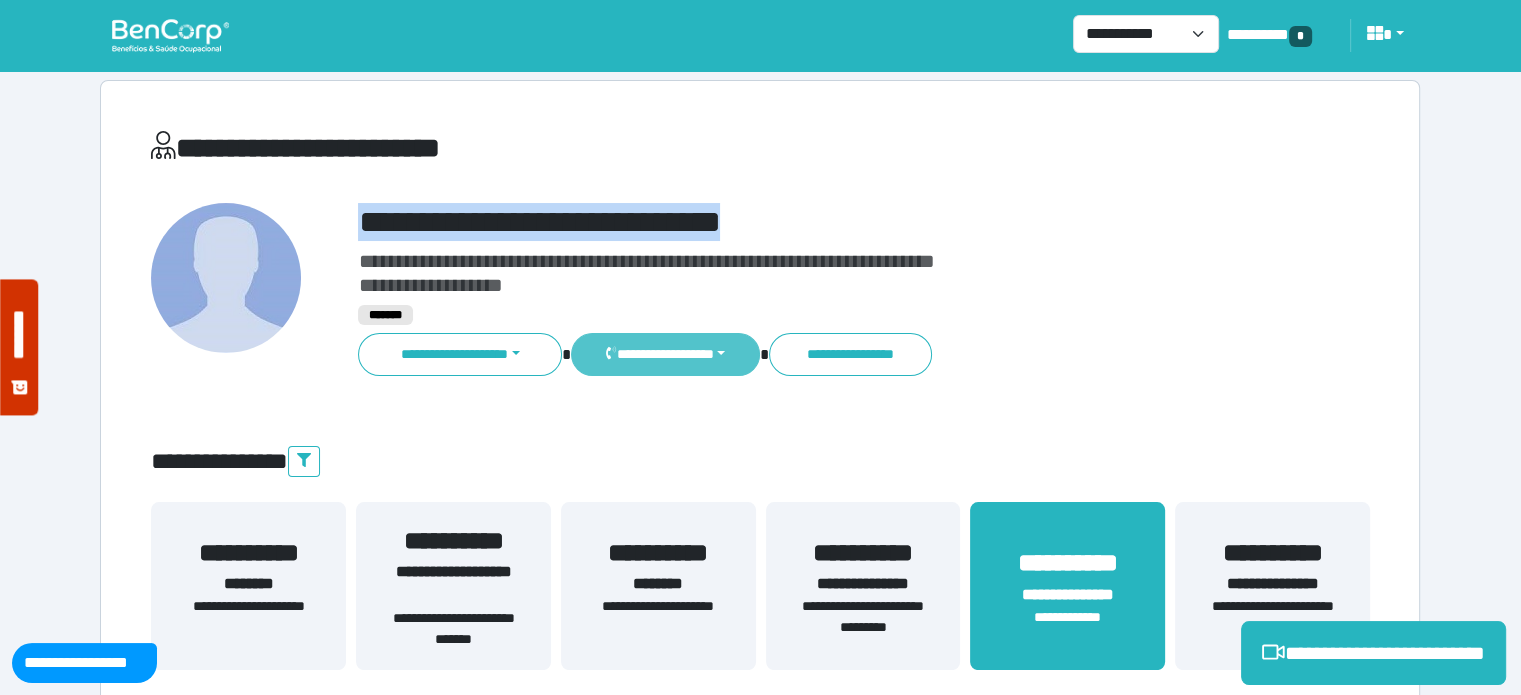 click on "**********" at bounding box center (665, 354) 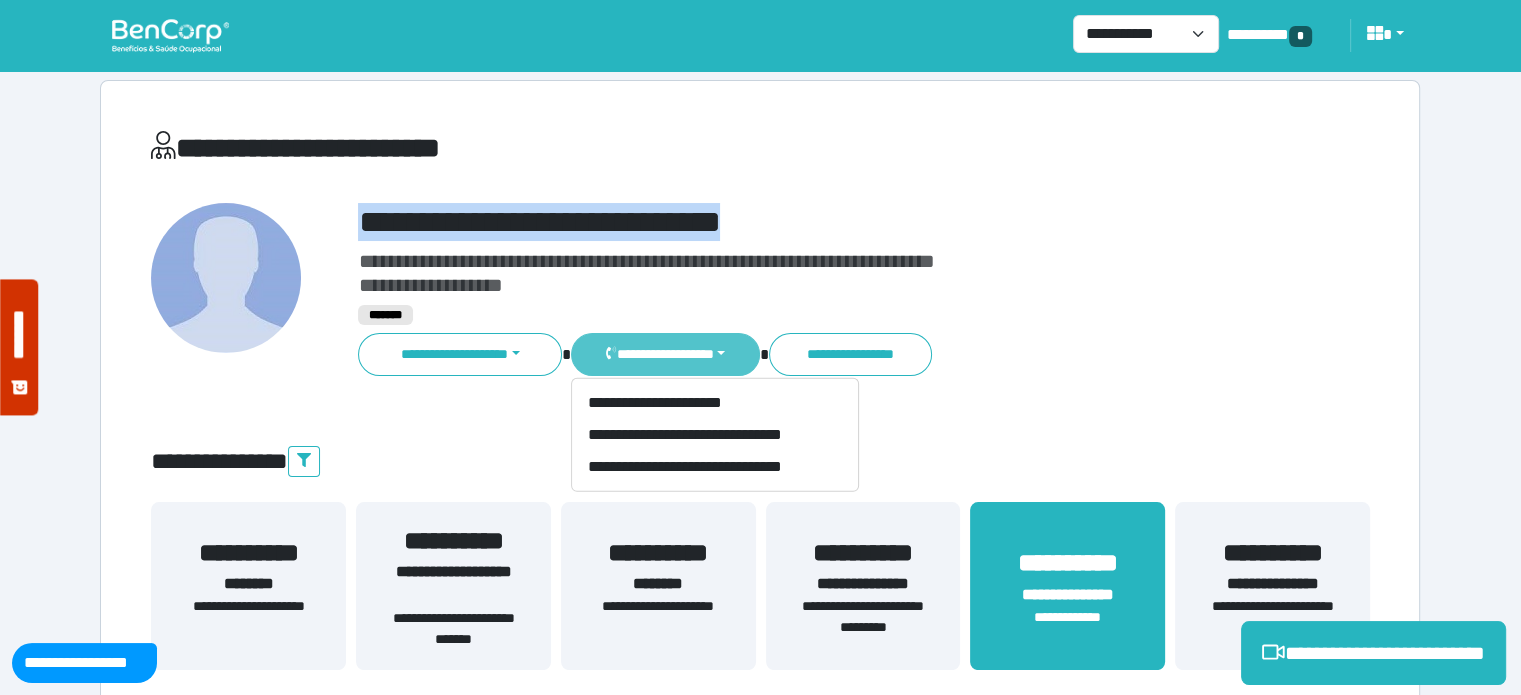 click on "**********" at bounding box center [665, 354] 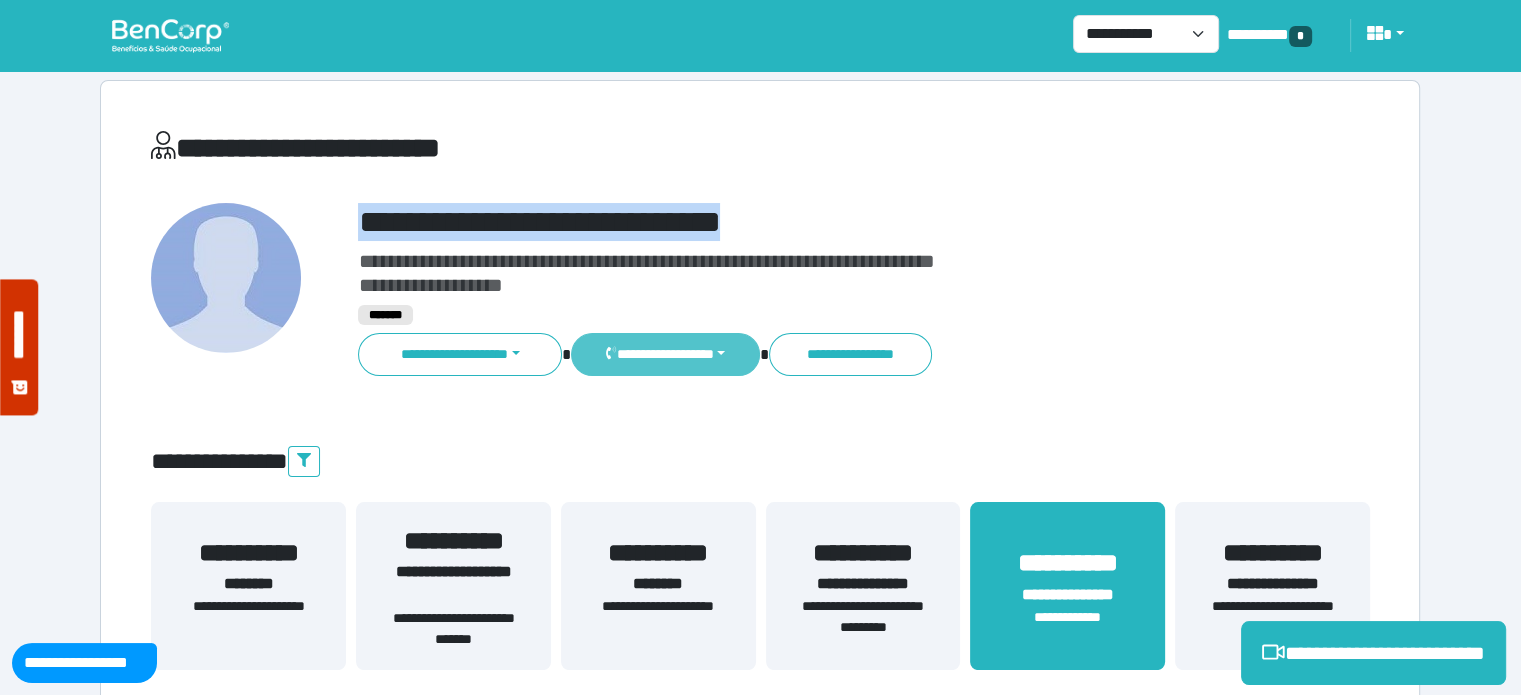 type 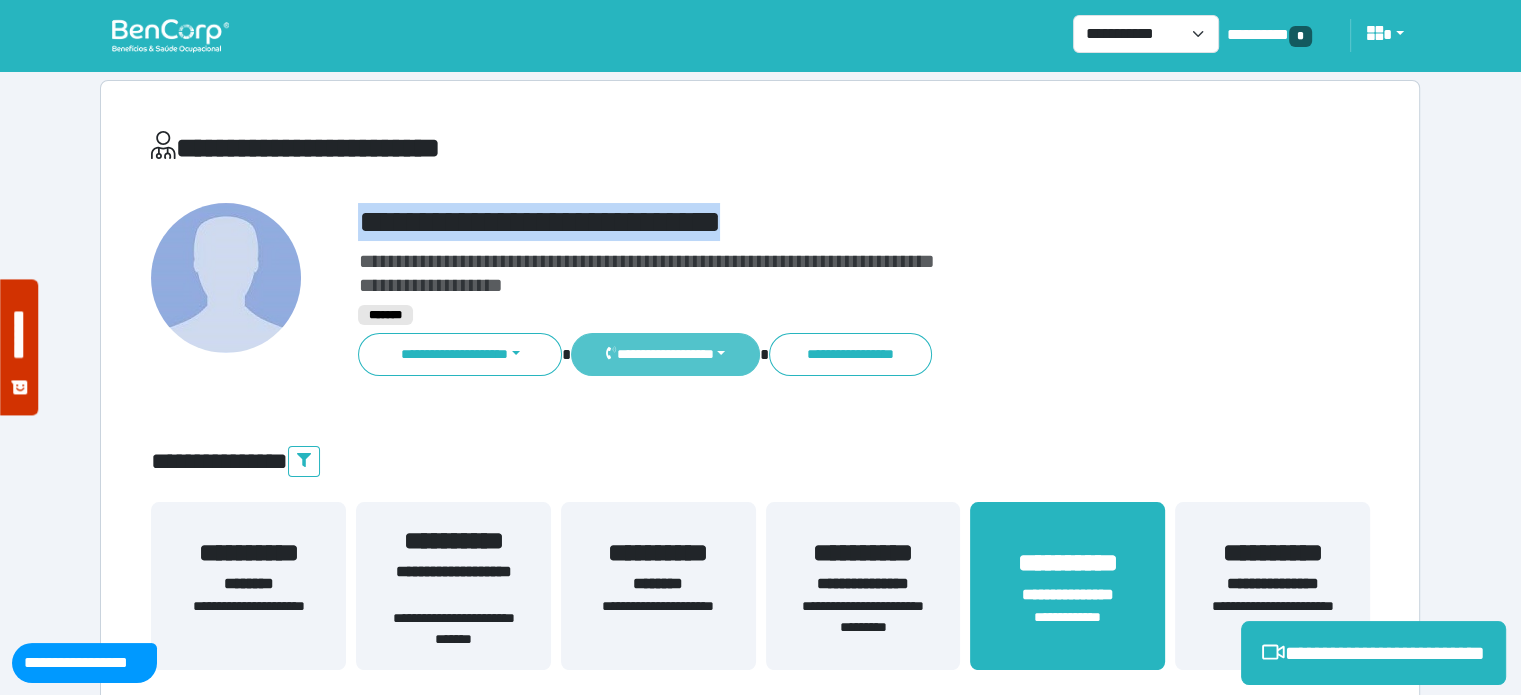 click on "**********" at bounding box center [665, 354] 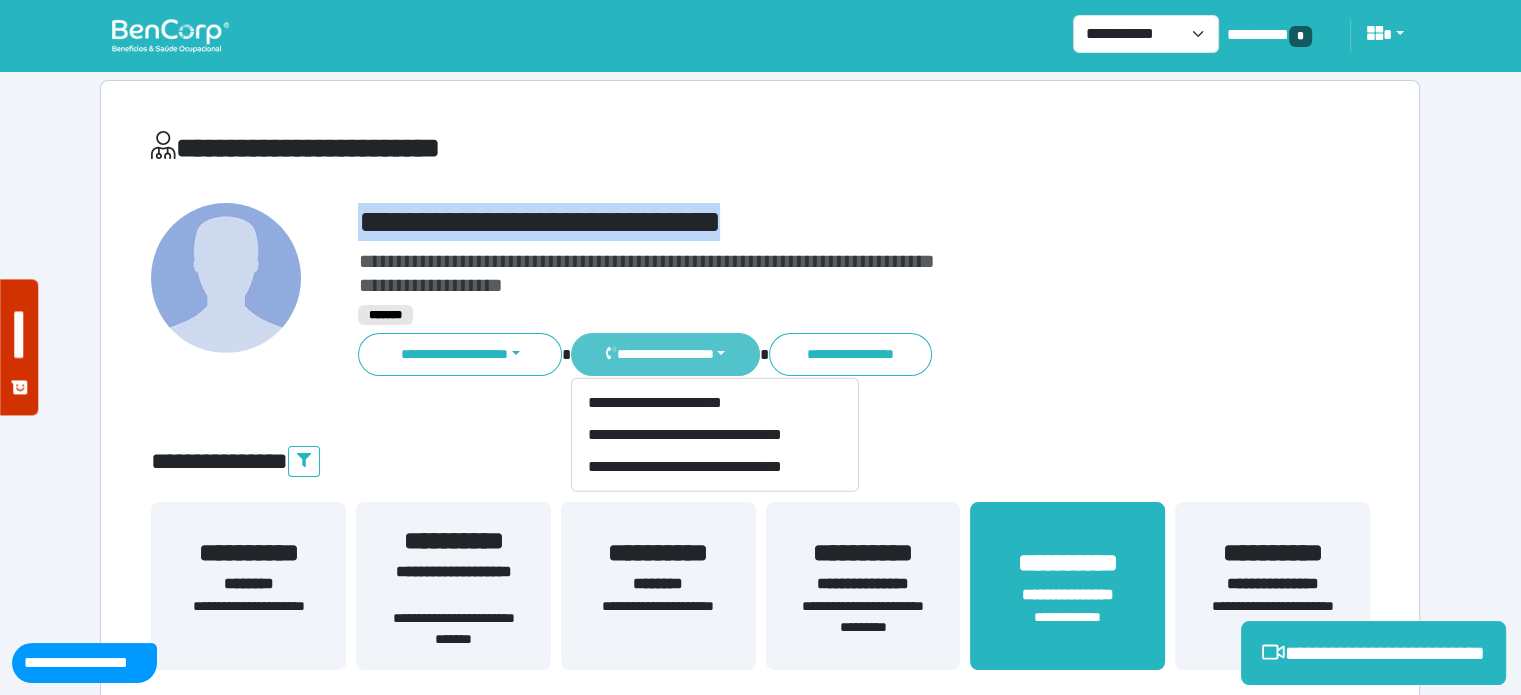 click on "**********" at bounding box center [665, 354] 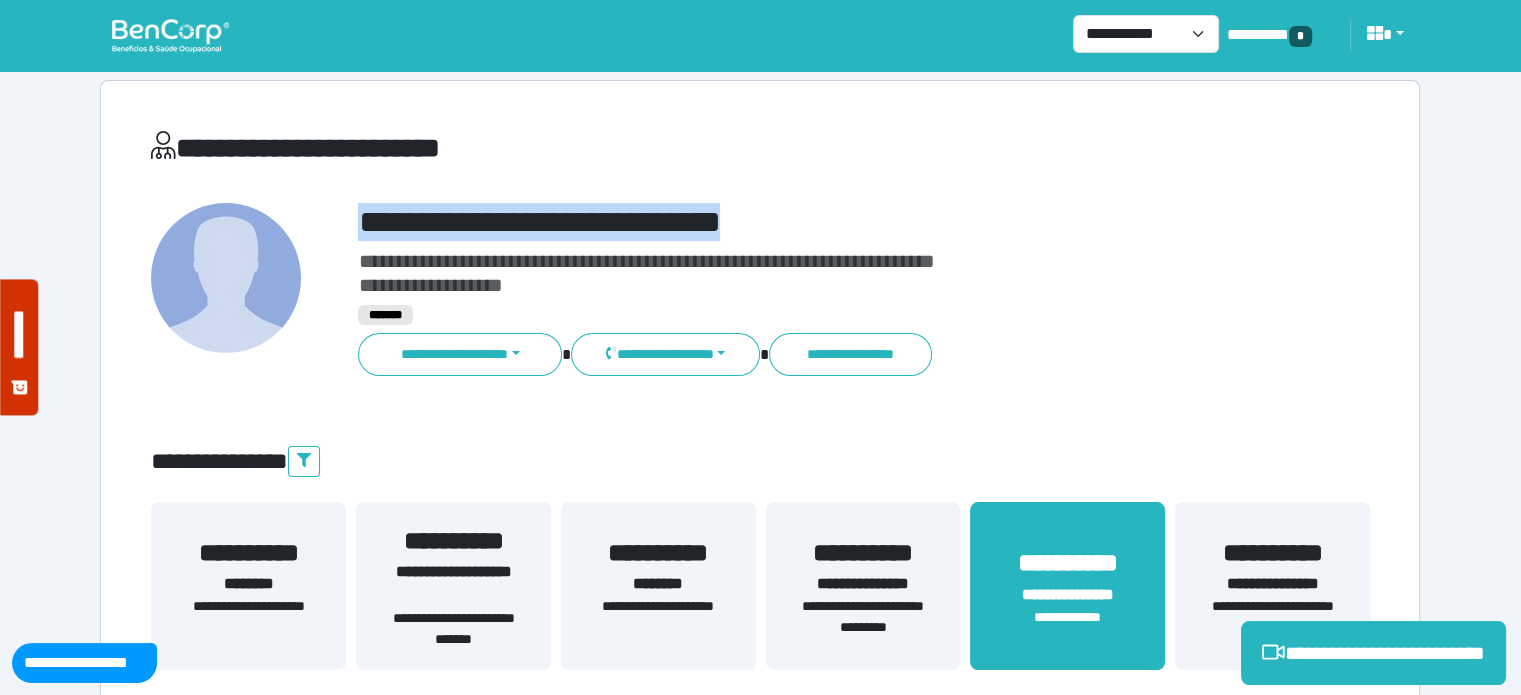 copy on "**********" 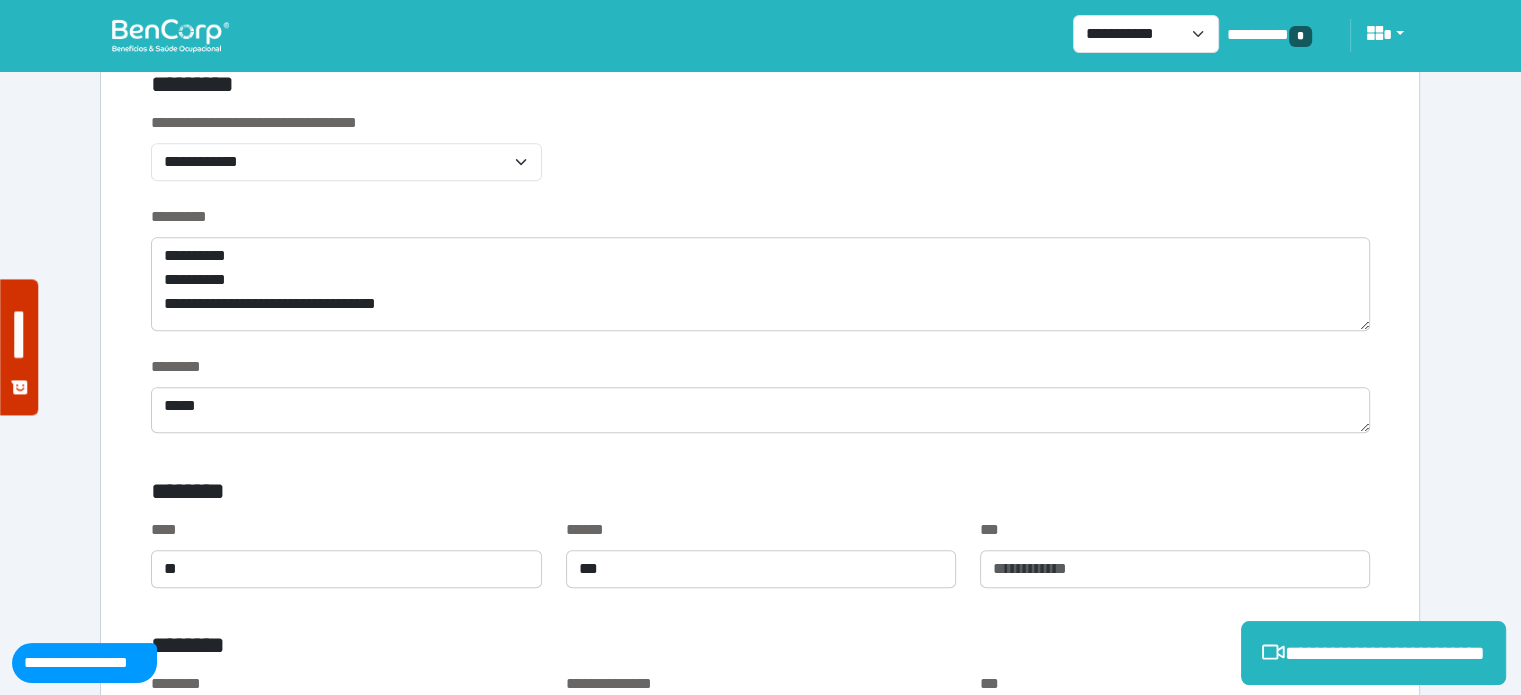 scroll, scrollTop: 839, scrollLeft: 0, axis: vertical 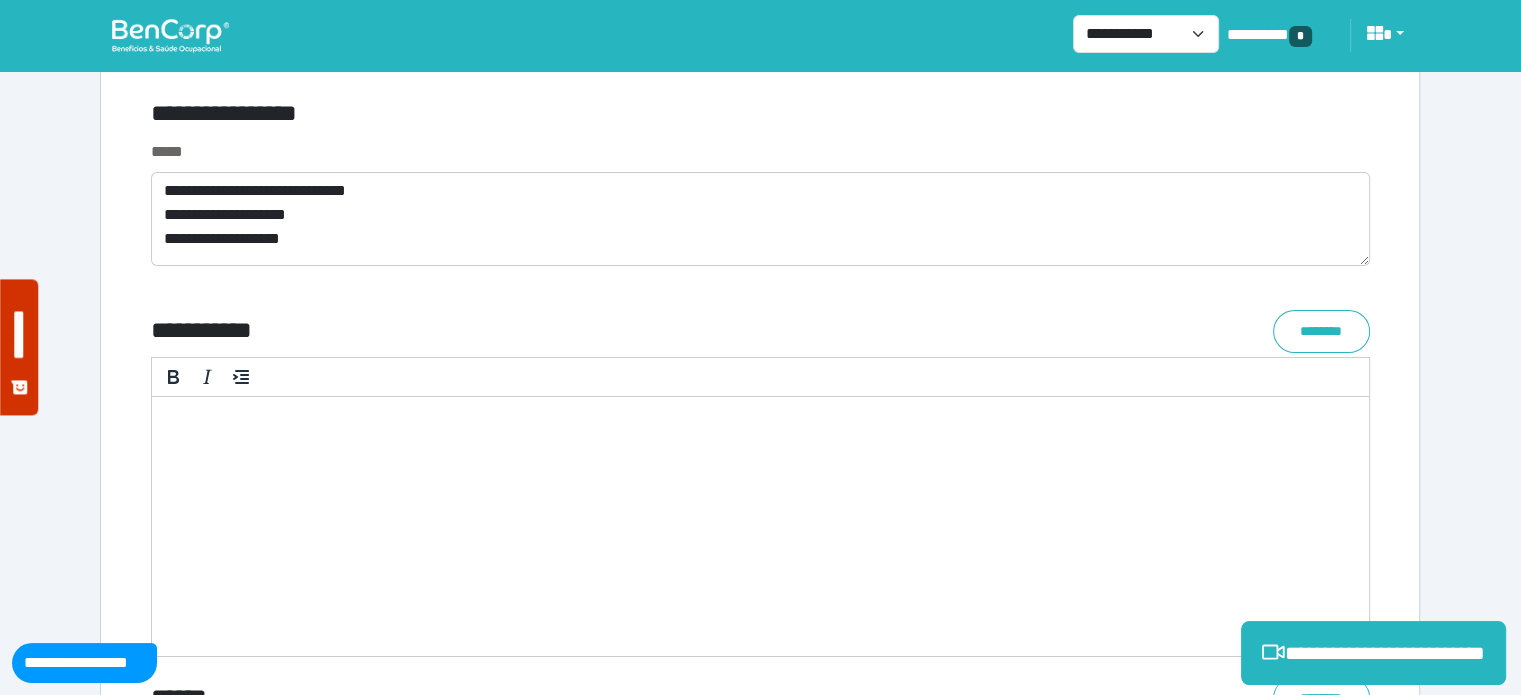 drag, startPoint x: 1183, startPoint y: 425, endPoint x: 1413, endPoint y: 775, distance: 418.80783 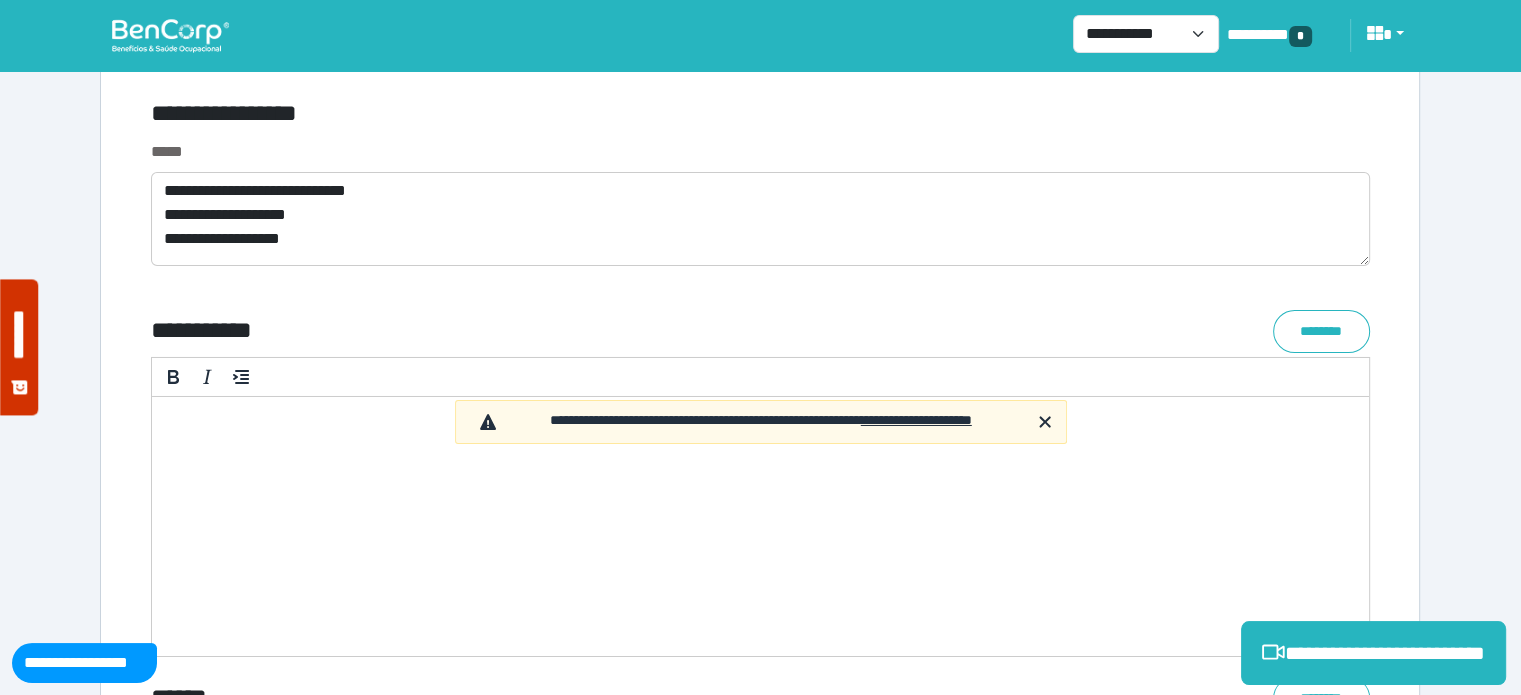 click on "**********" at bounding box center (760, 35) 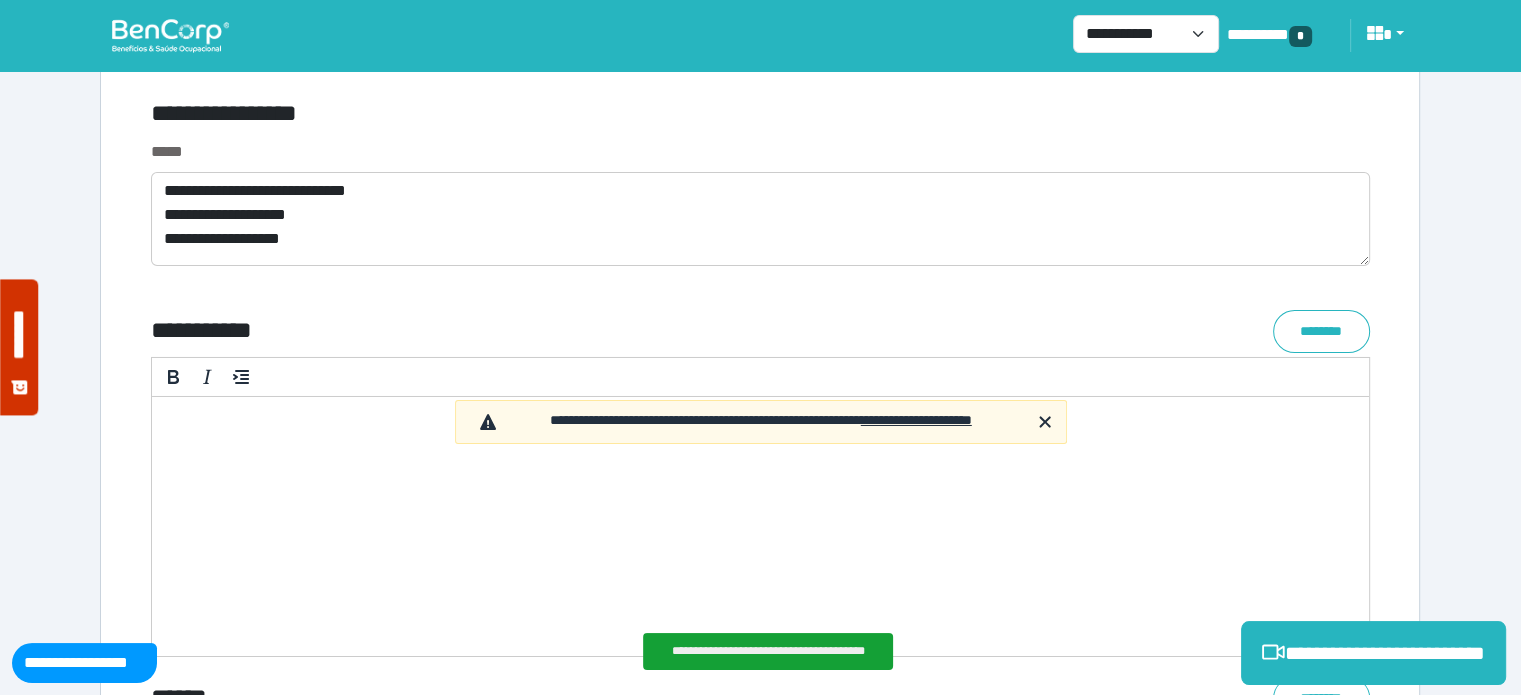 click on "**********" at bounding box center [760, 35] 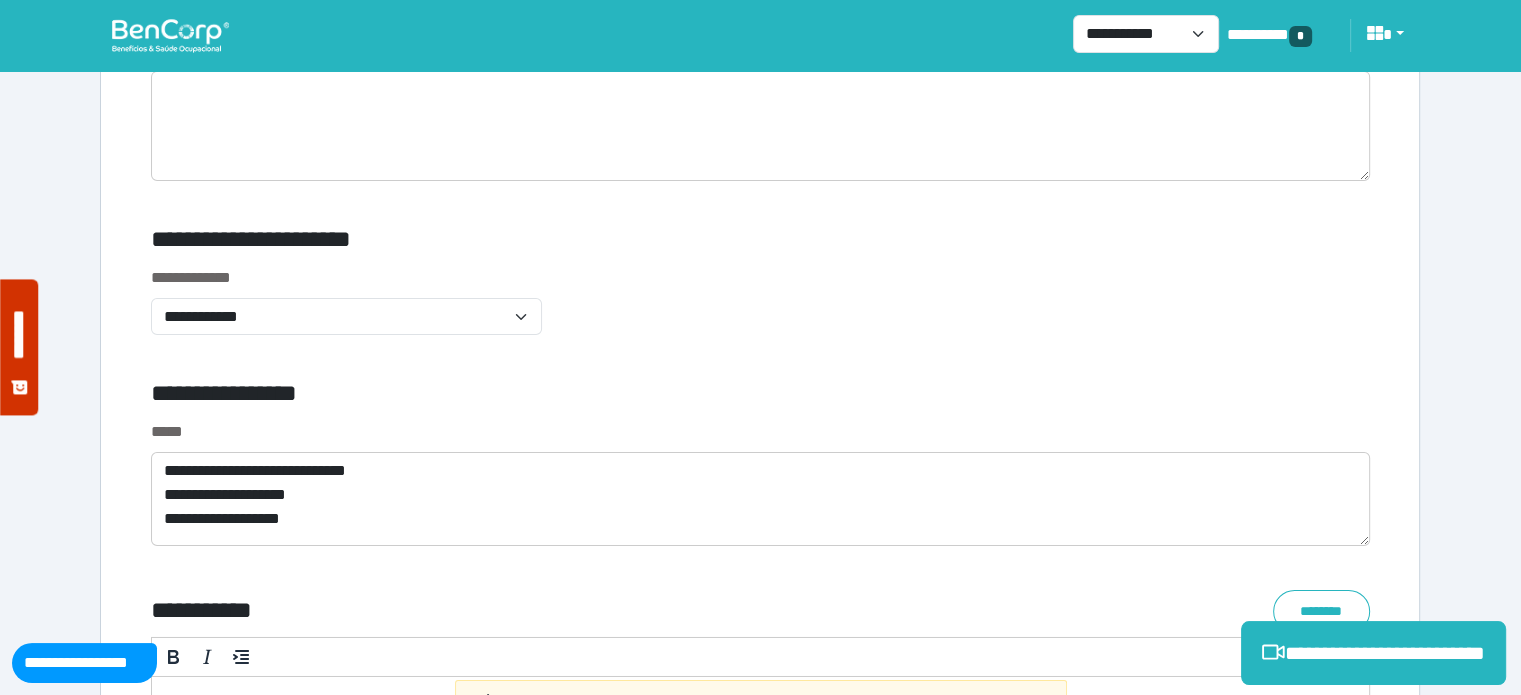 scroll, scrollTop: 6654, scrollLeft: 0, axis: vertical 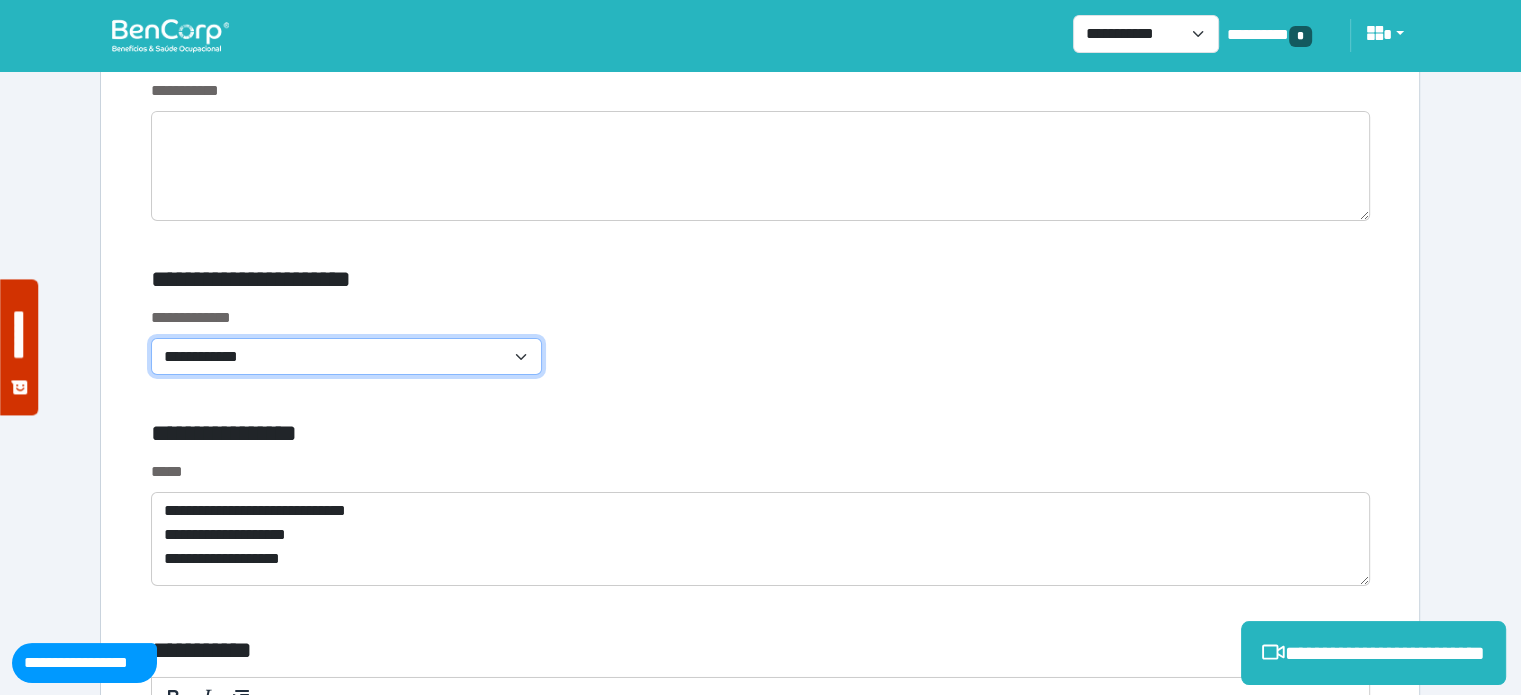 click on "**********" 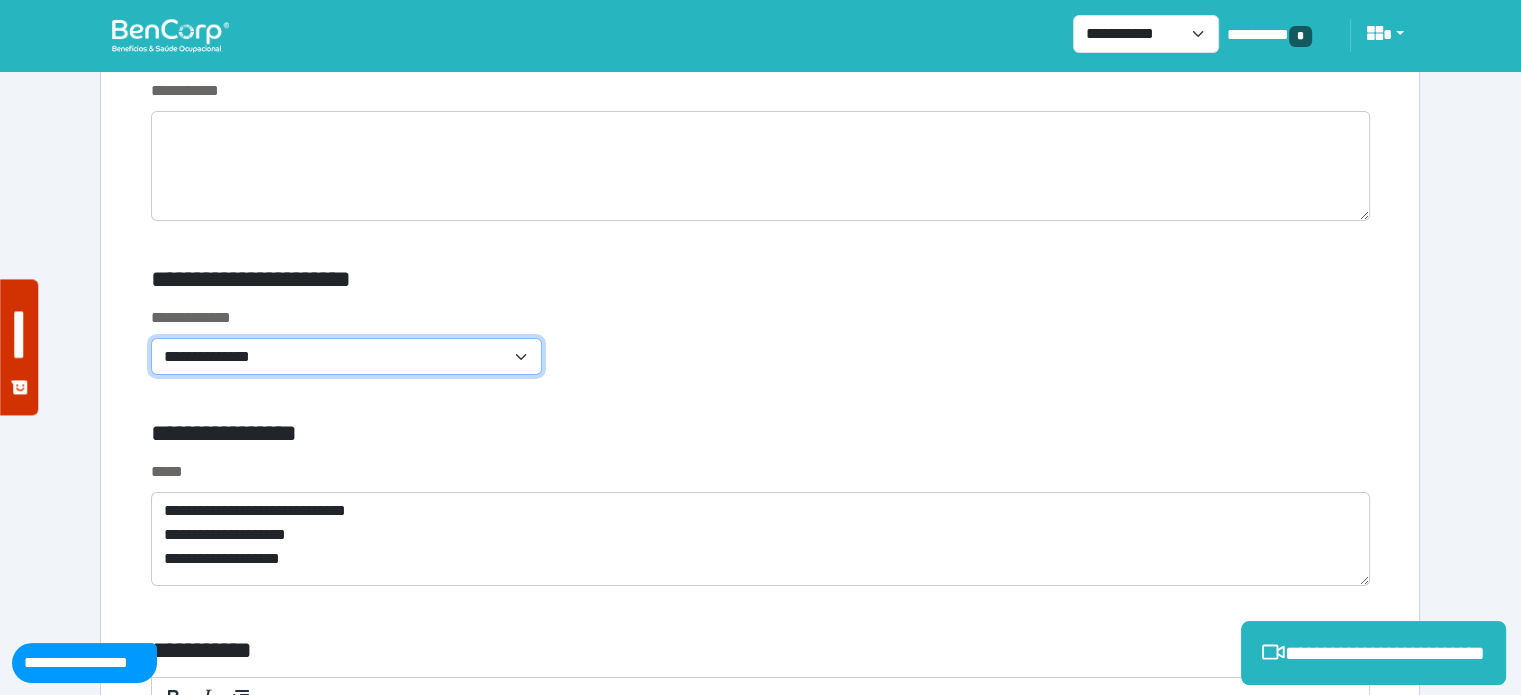 click on "**********" 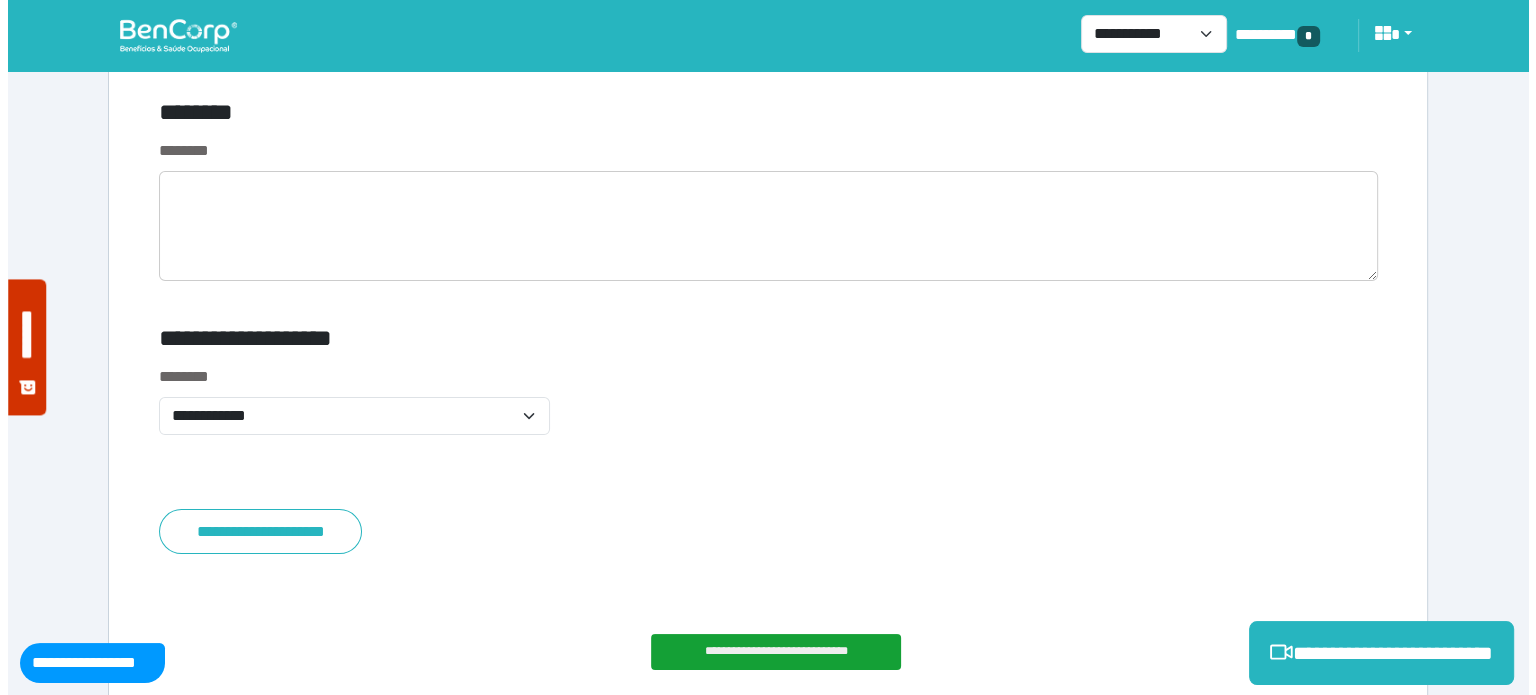 scroll, scrollTop: 8042, scrollLeft: 0, axis: vertical 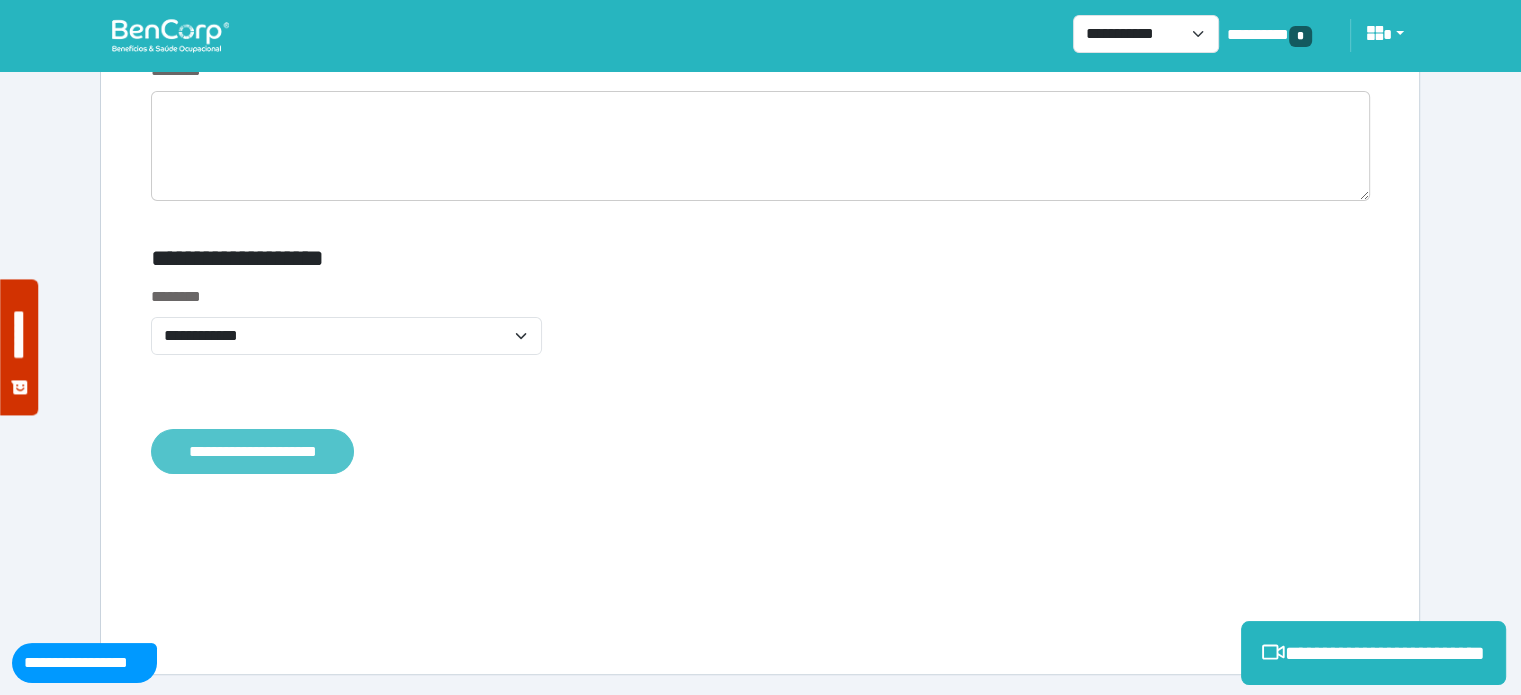 click on "**********" 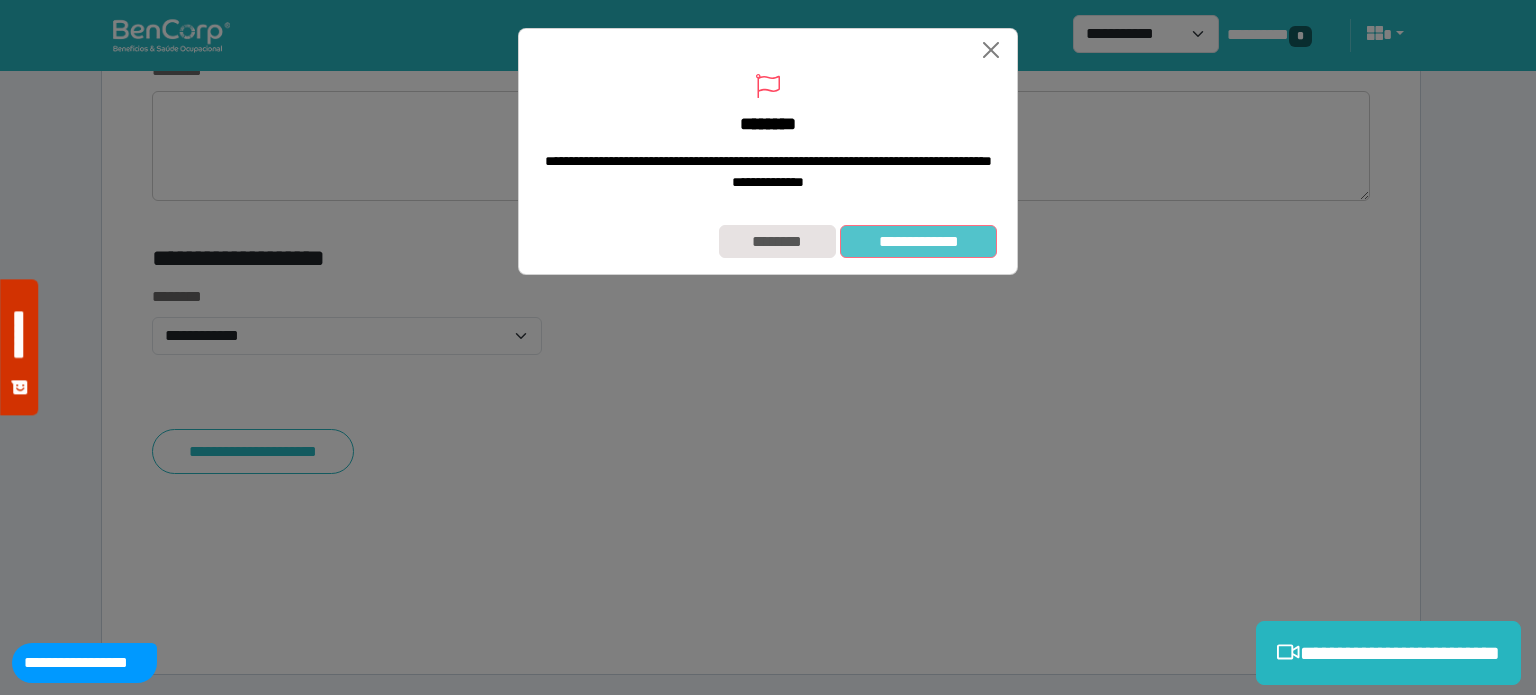 click on "**********" at bounding box center (918, 242) 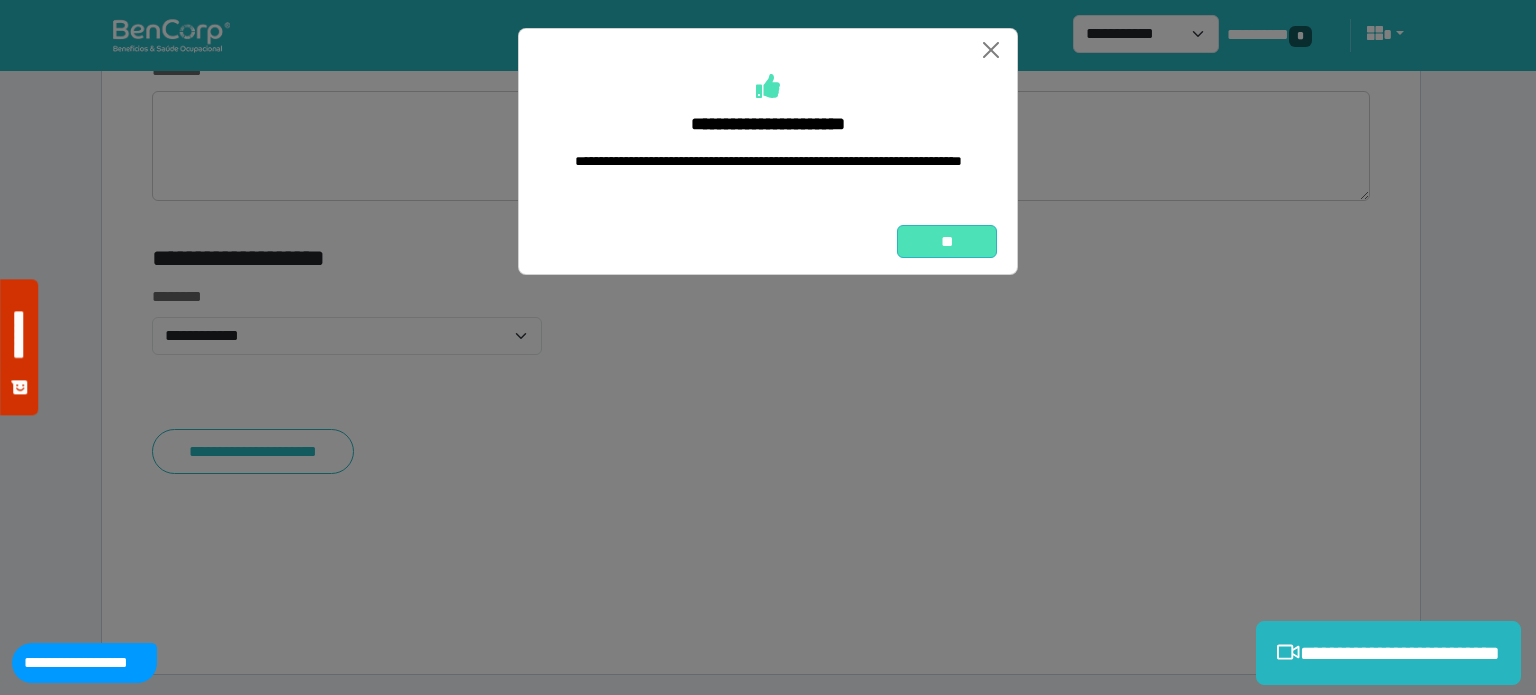 click on "**" at bounding box center [947, 242] 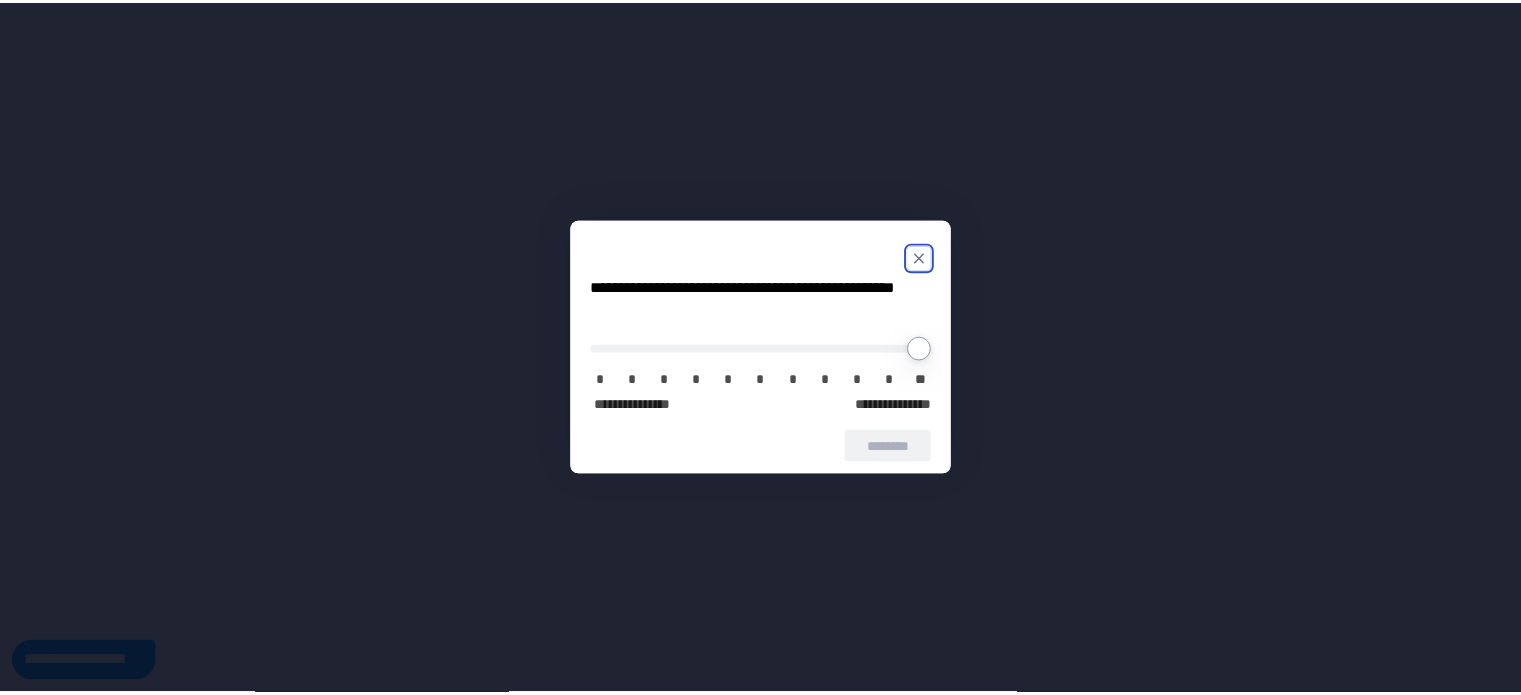 scroll, scrollTop: 0, scrollLeft: 0, axis: both 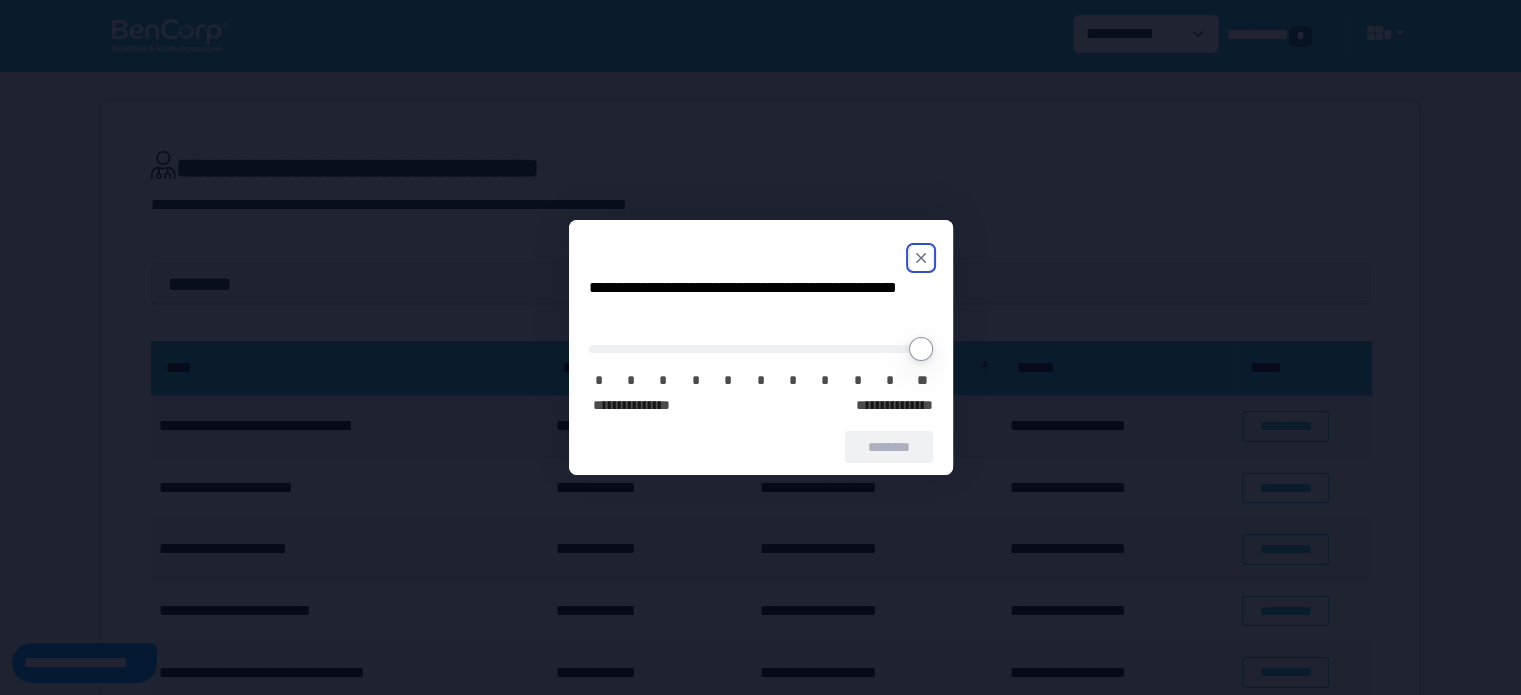 click 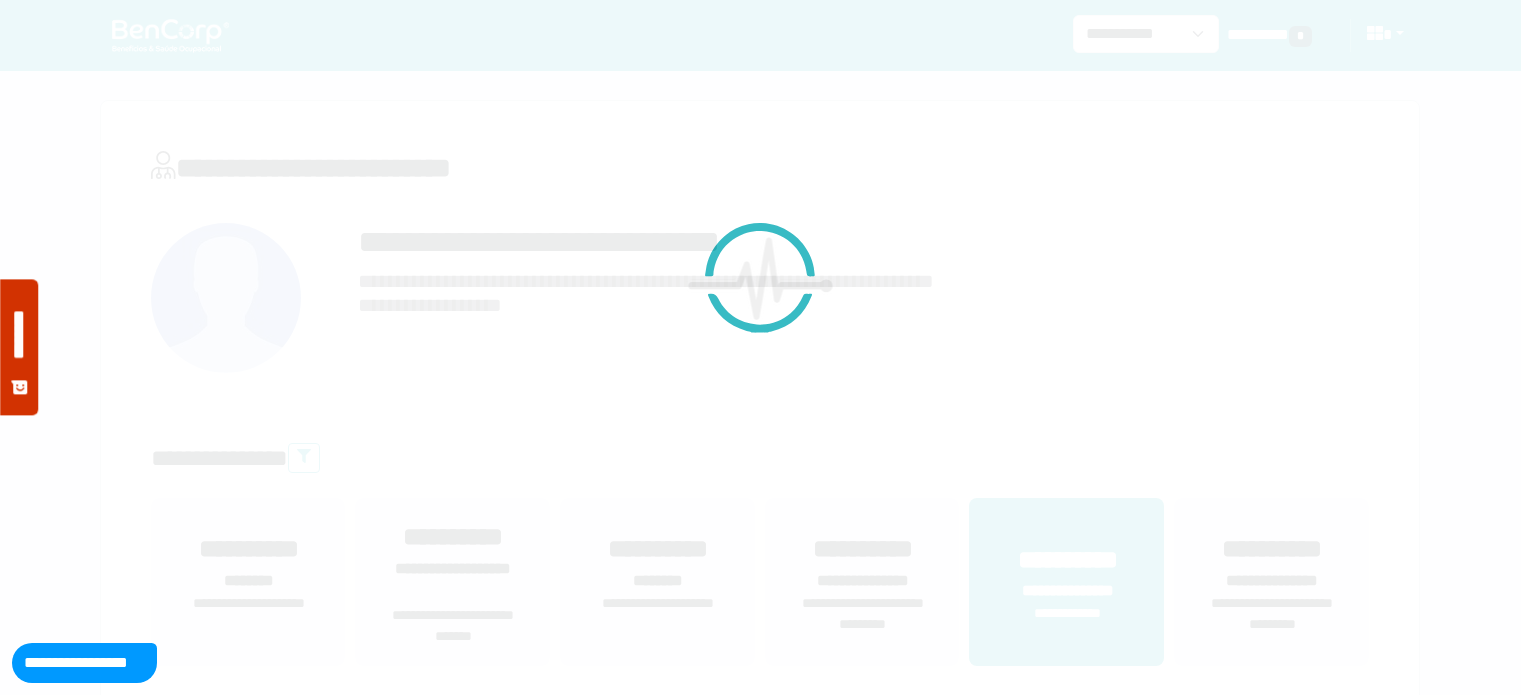 scroll, scrollTop: 8024, scrollLeft: 0, axis: vertical 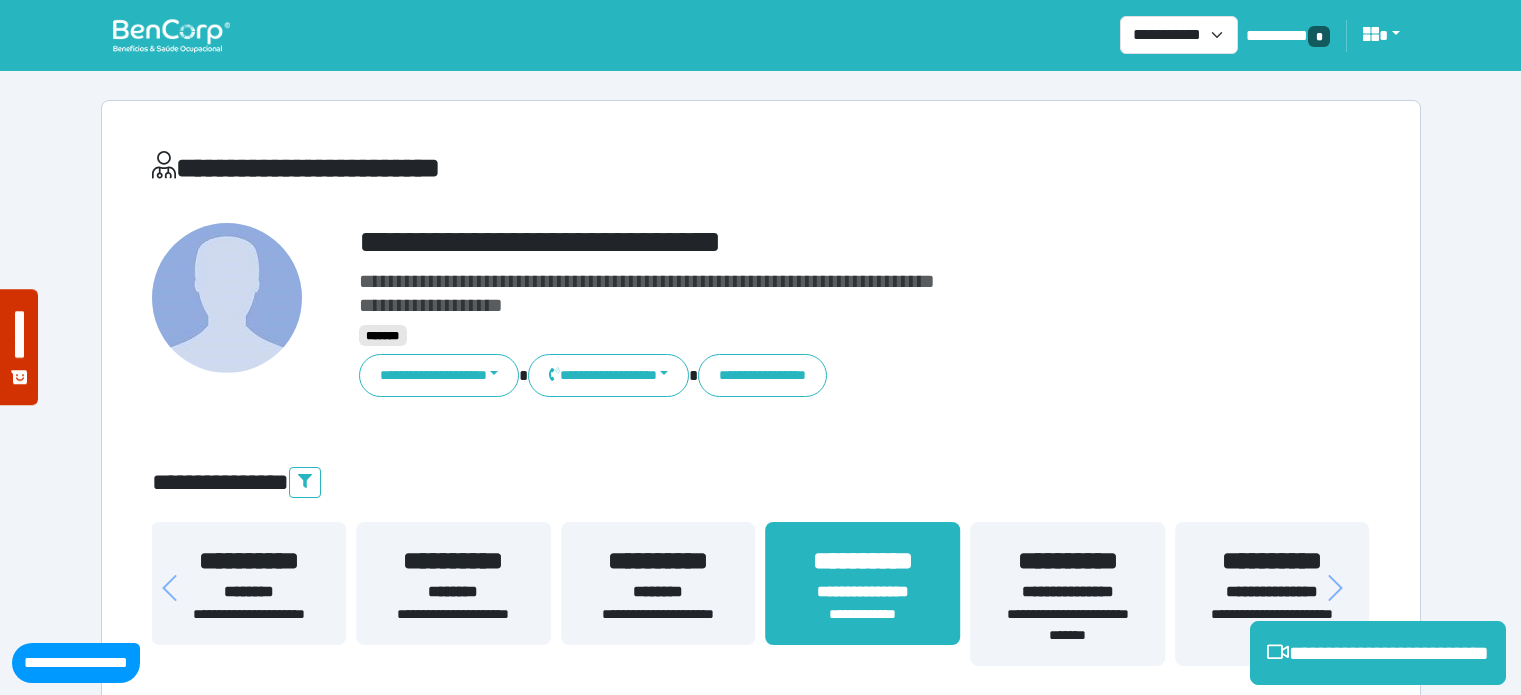 select on "**********" 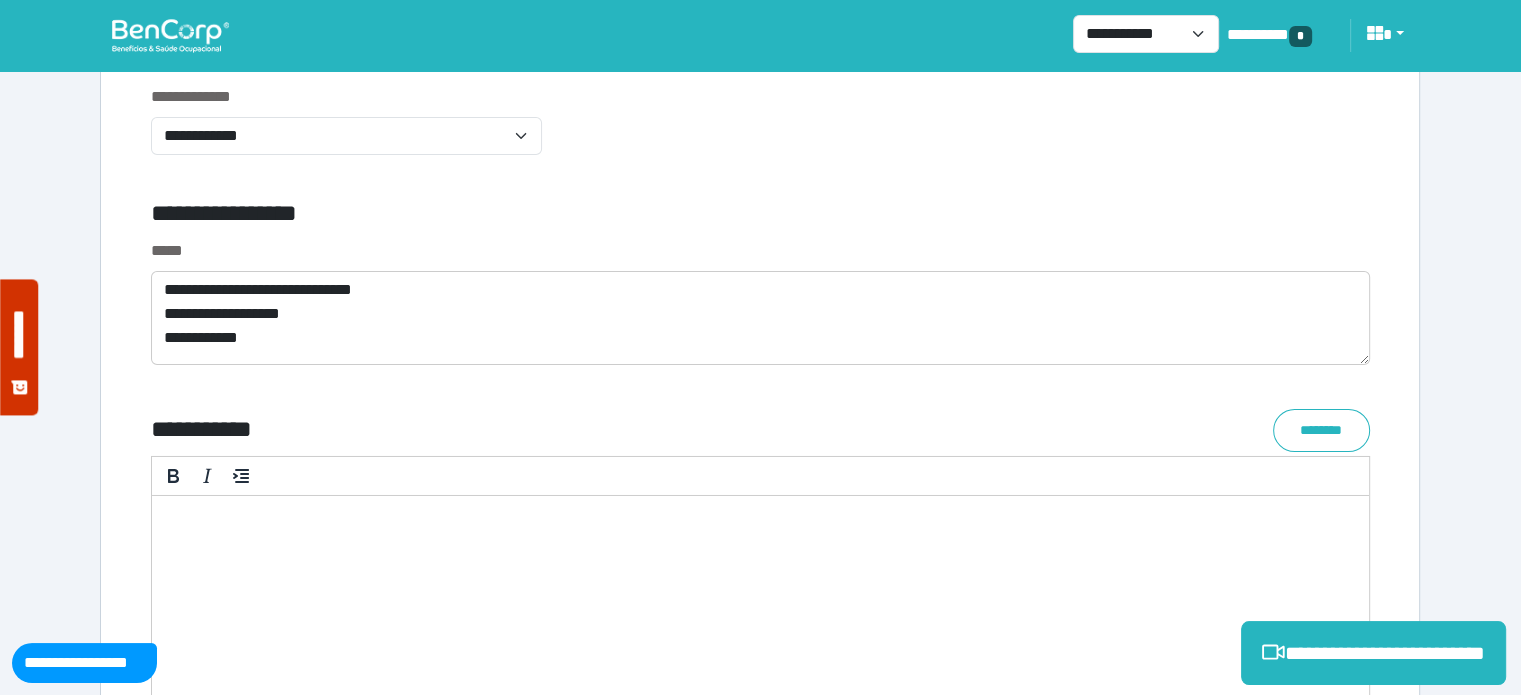 scroll, scrollTop: 0, scrollLeft: 0, axis: both 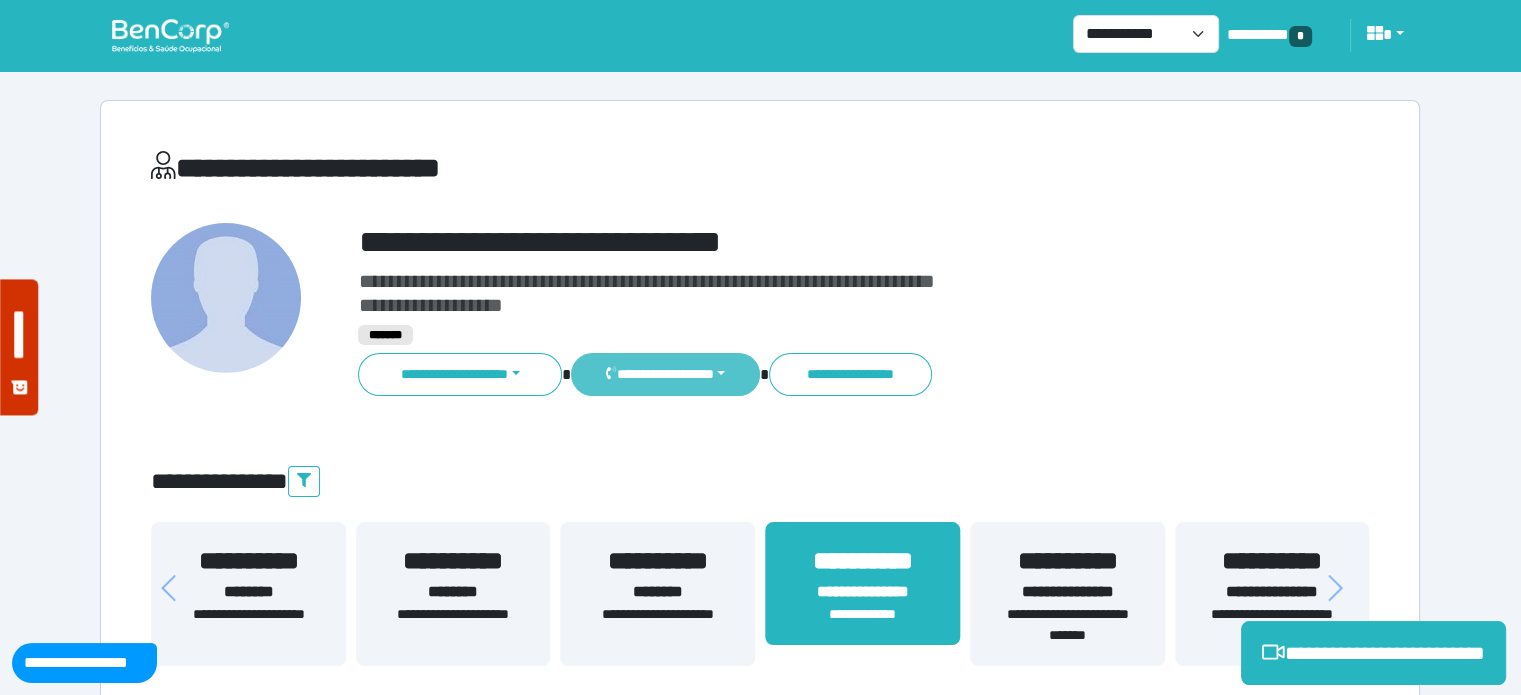 click on "**********" at bounding box center [665, 374] 